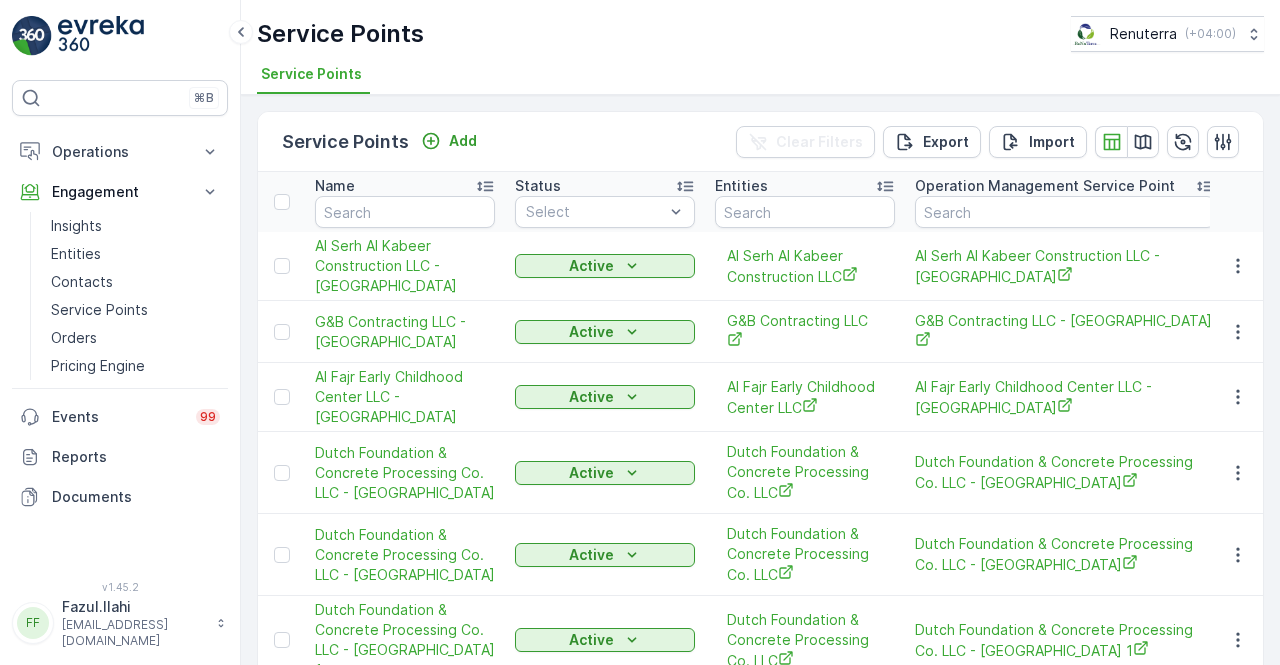 scroll, scrollTop: 0, scrollLeft: 0, axis: both 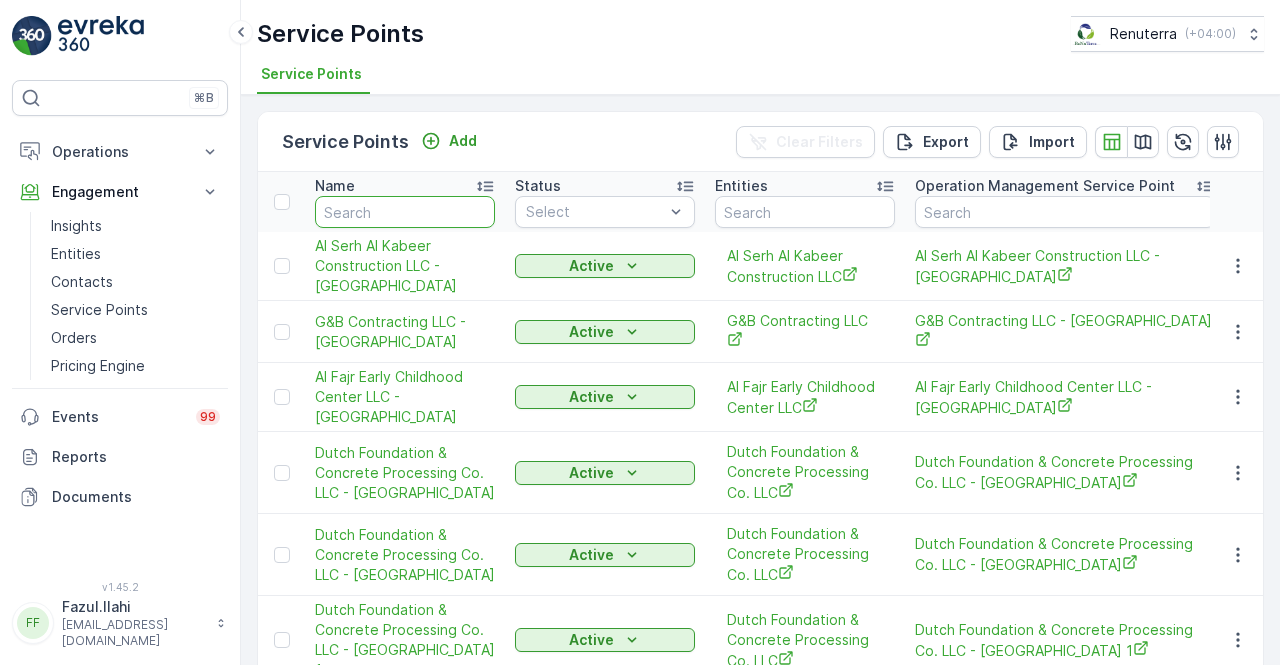 click at bounding box center (405, 212) 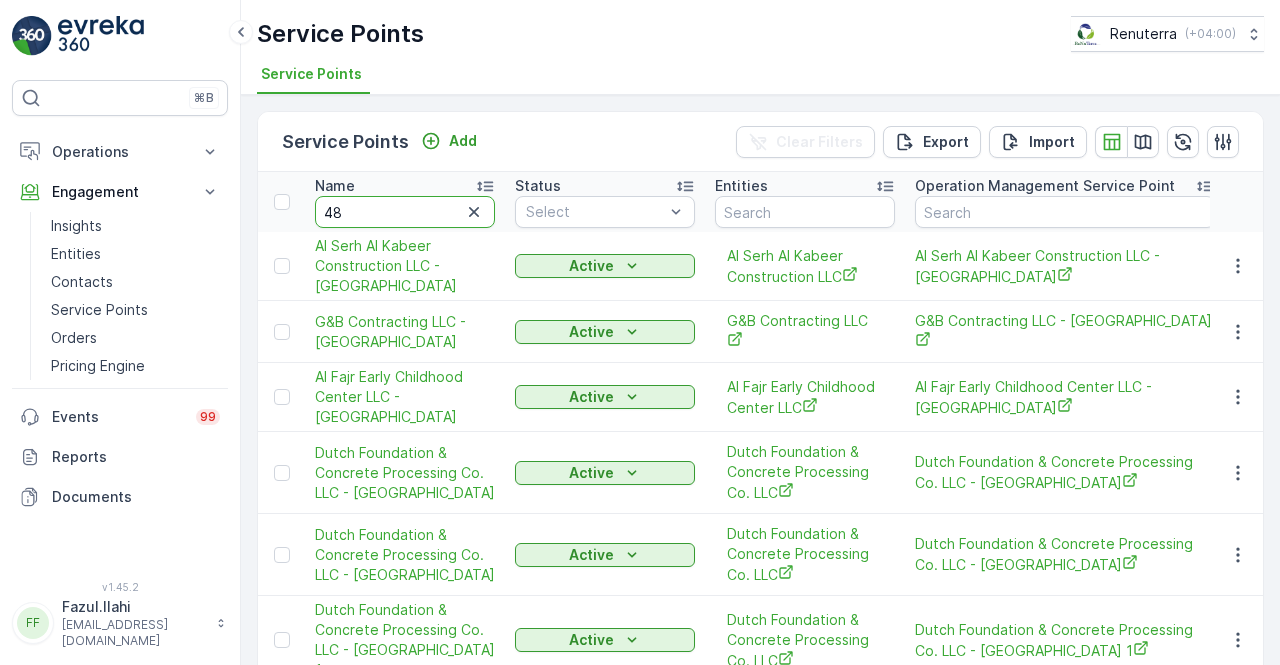 type on "482" 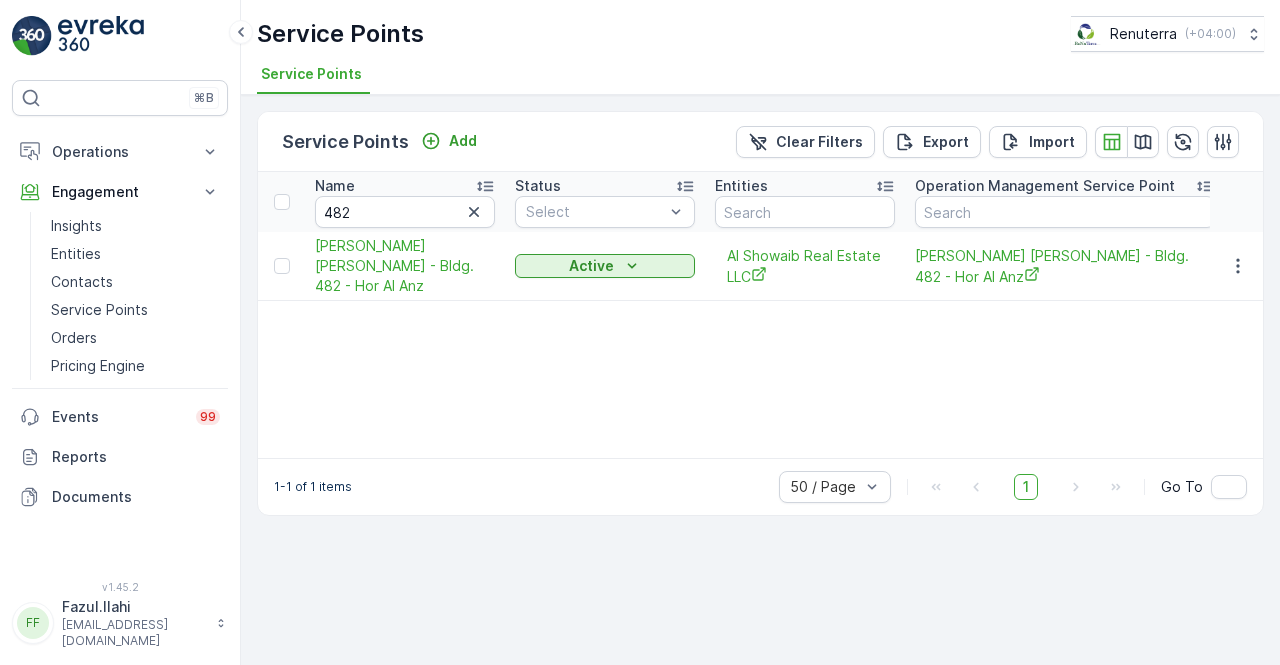click on "Name 482 Status Select Entities Operation Management Service Point Address Order Settings Select Dynamics SP ID Trade License Number VAT Number Creation Time - Last Update Time - IBRAHIM MOHAMED SHARIF BELSELAH - Bldg. 482 - Hor Al Anz Active Al Showaib Real Estate LLC IBRAHIM MOHAMED SHARIF BELSELAH - Bldg. 482 - Hor Al Anz All Types Selected - - - 03.07.2025 11:09 03.07.2025 11:09" at bounding box center (760, 315) 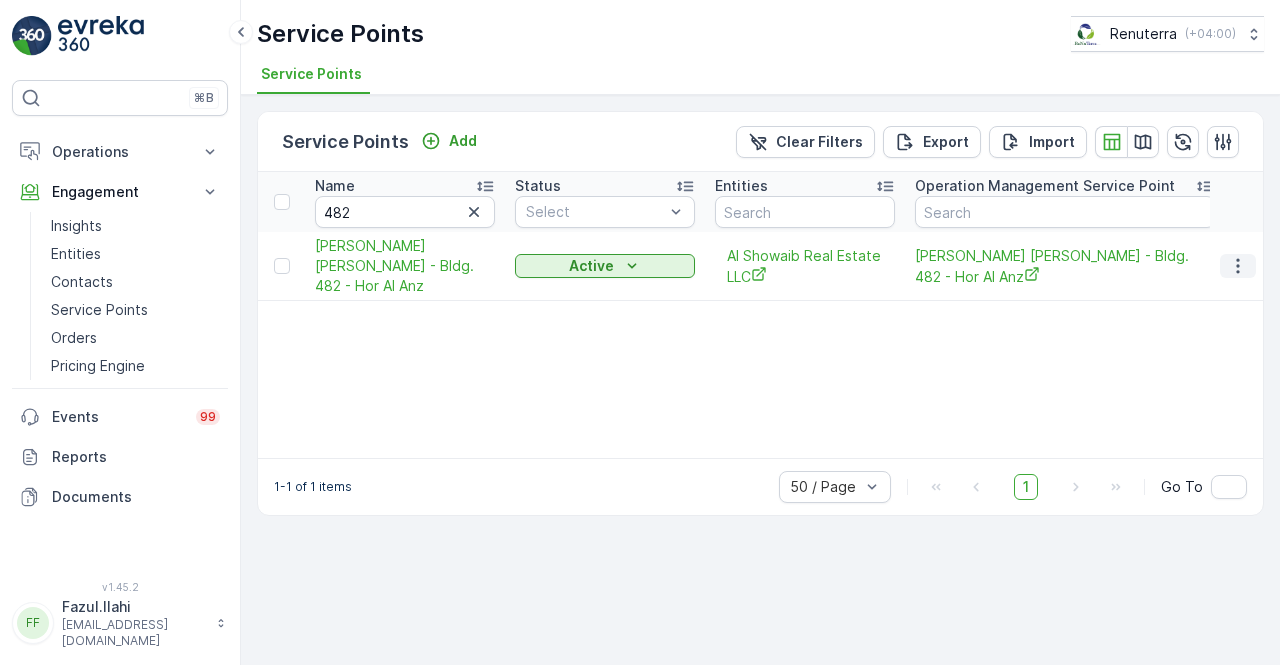 click at bounding box center [1238, 266] 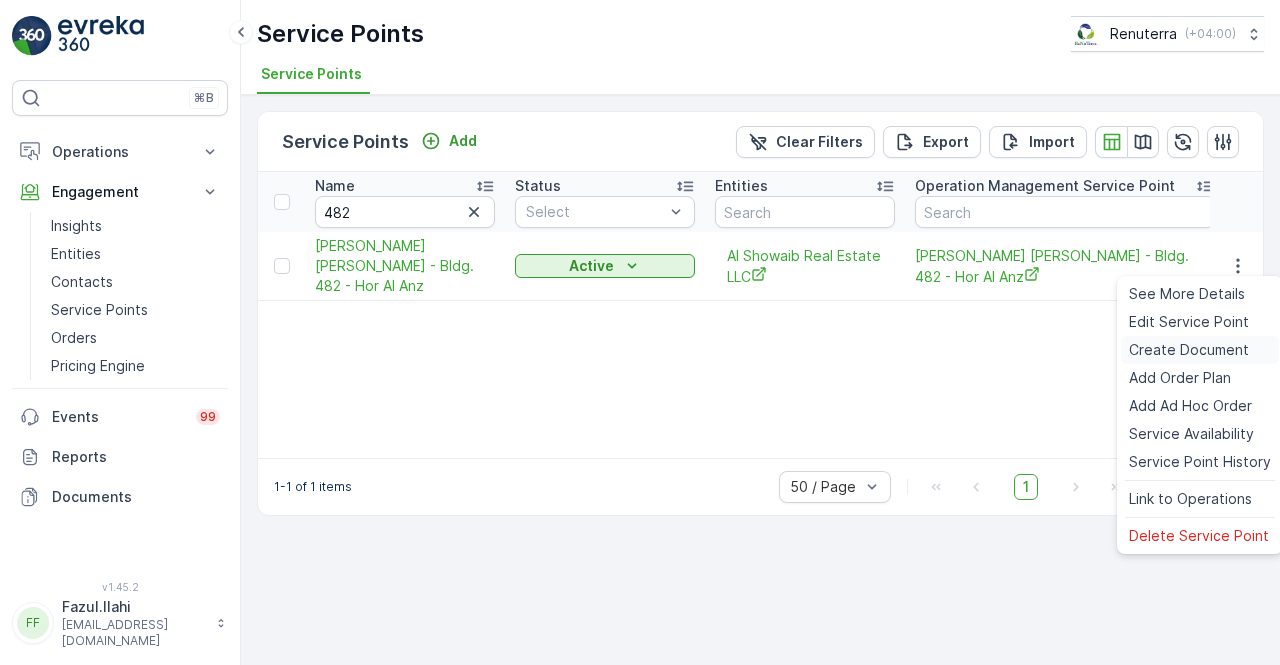 click on "Create Document" at bounding box center [1189, 350] 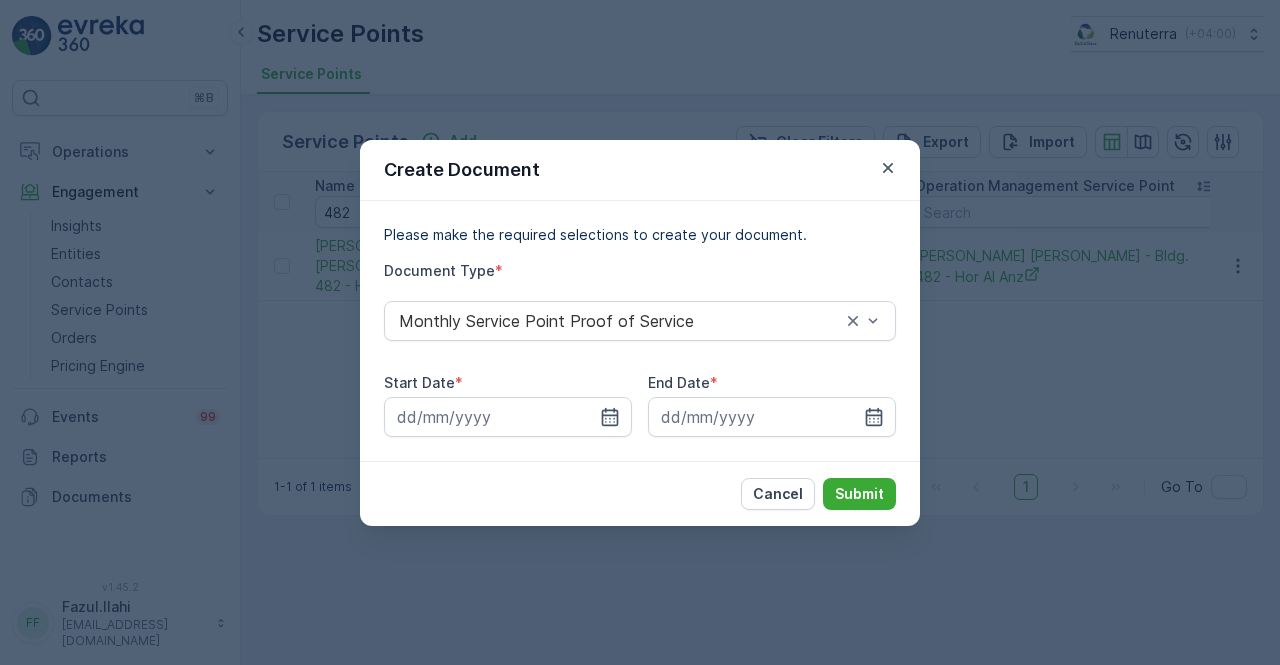 drag, startPoint x: 606, startPoint y: 418, endPoint x: 581, endPoint y: 185, distance: 234.33736 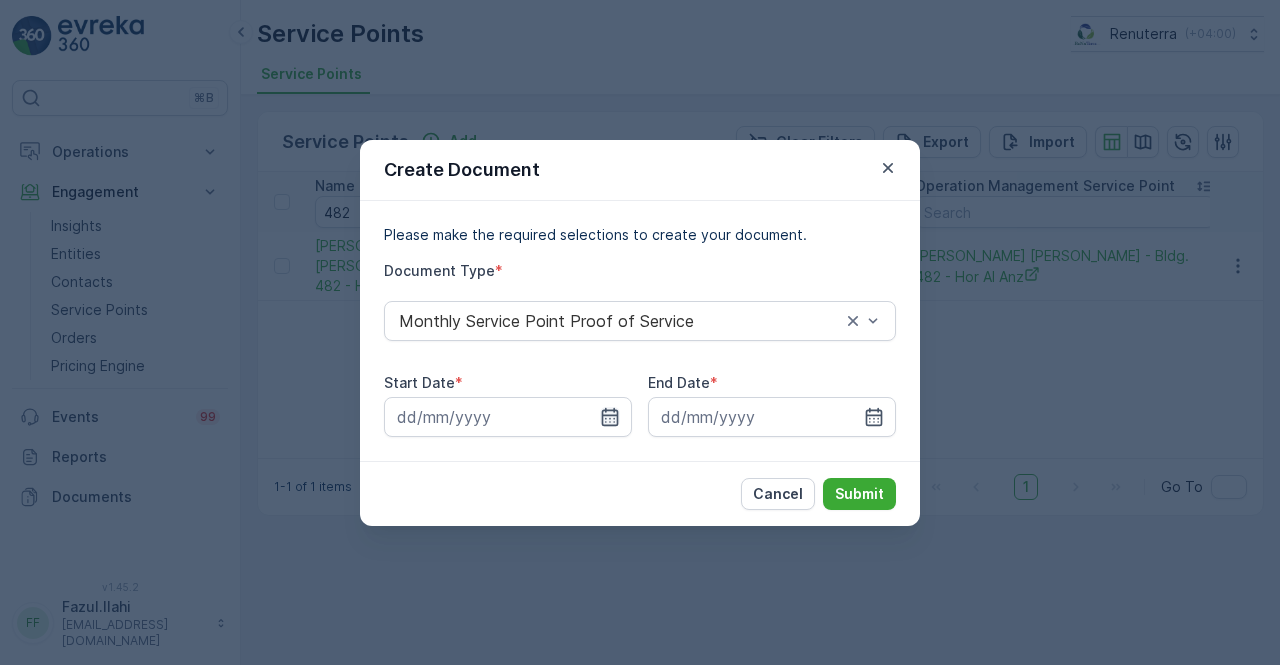 click 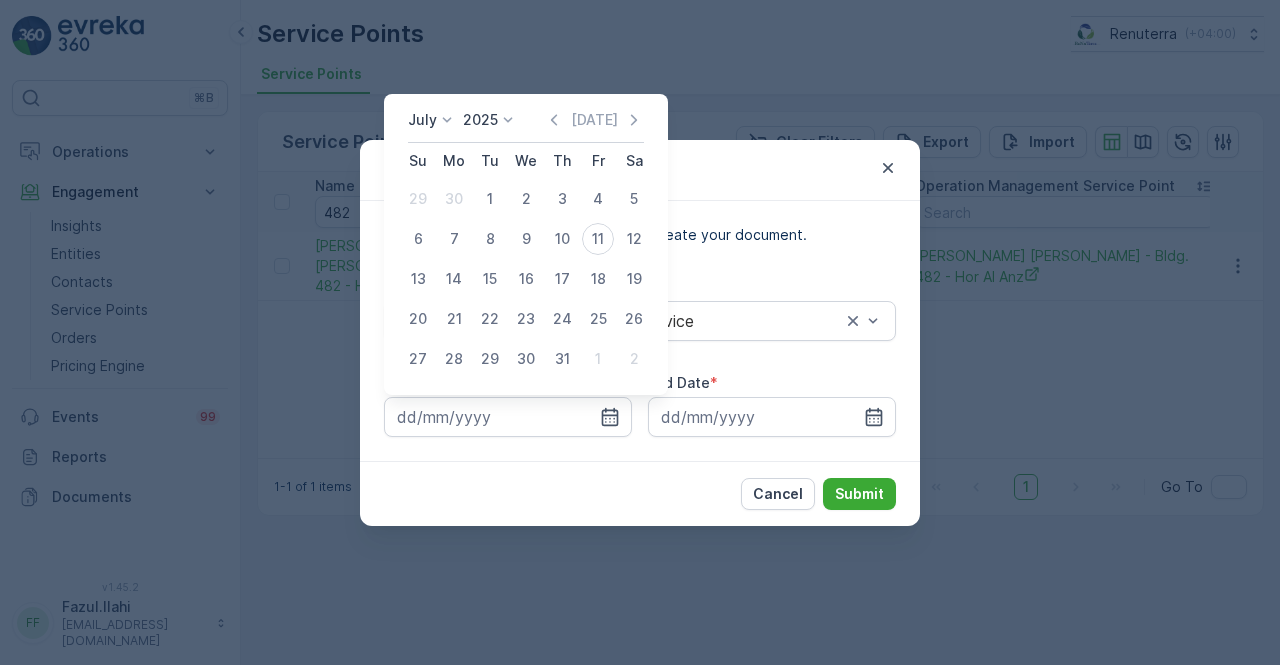 click on "July 2025 Today Su Mo Tu We Th Fr Sa 29 30 1 2 3 4 5 6 7 8 9 10 11 12 13 14 15 16 17 18 19 20 21 22 23 24 25 26 27 28 29 30 31 1 2" at bounding box center [526, 244] 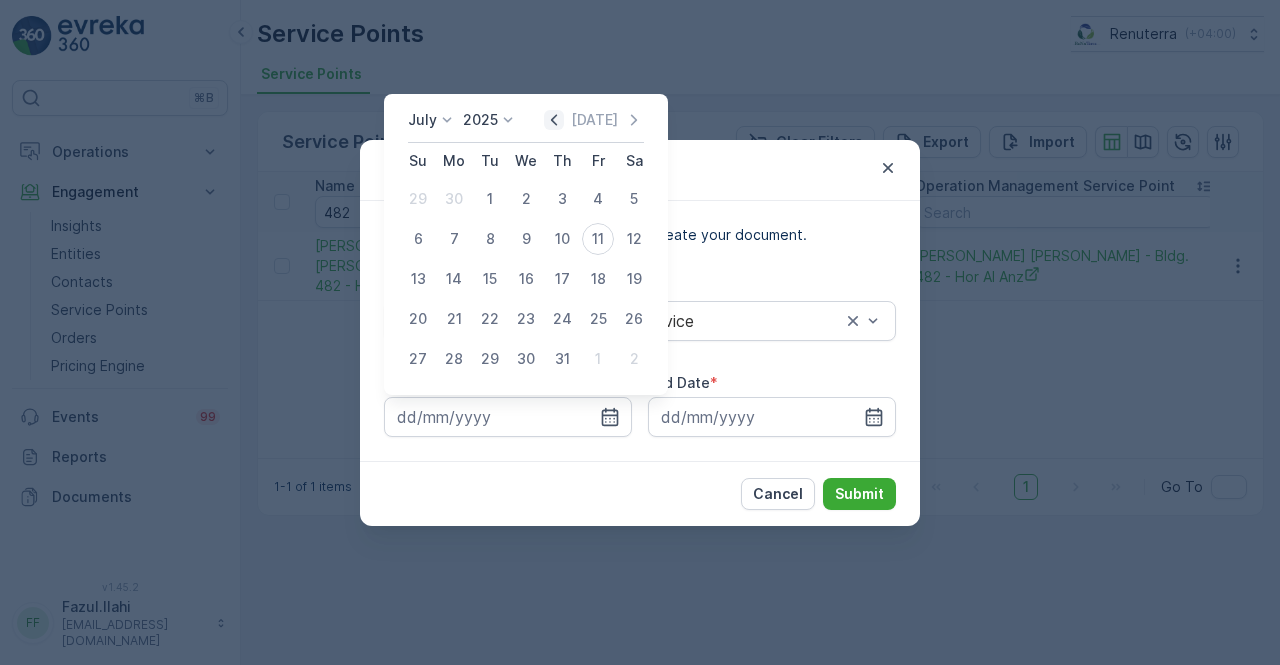 click 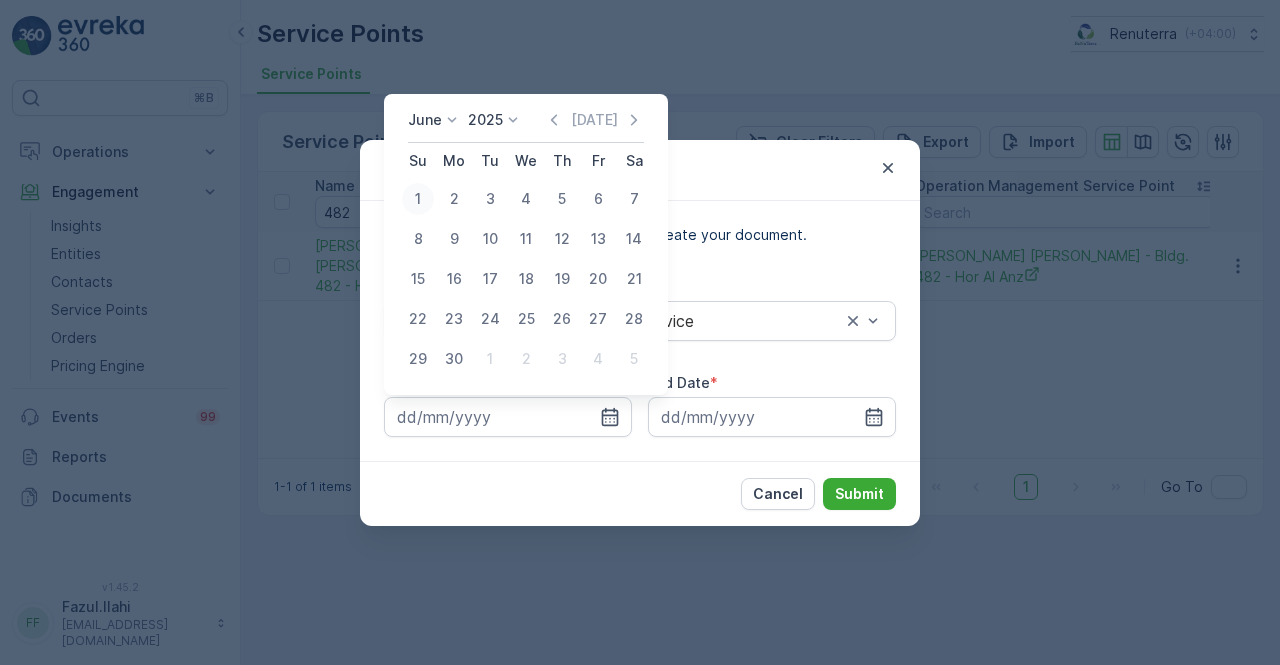 click on "1" at bounding box center [418, 199] 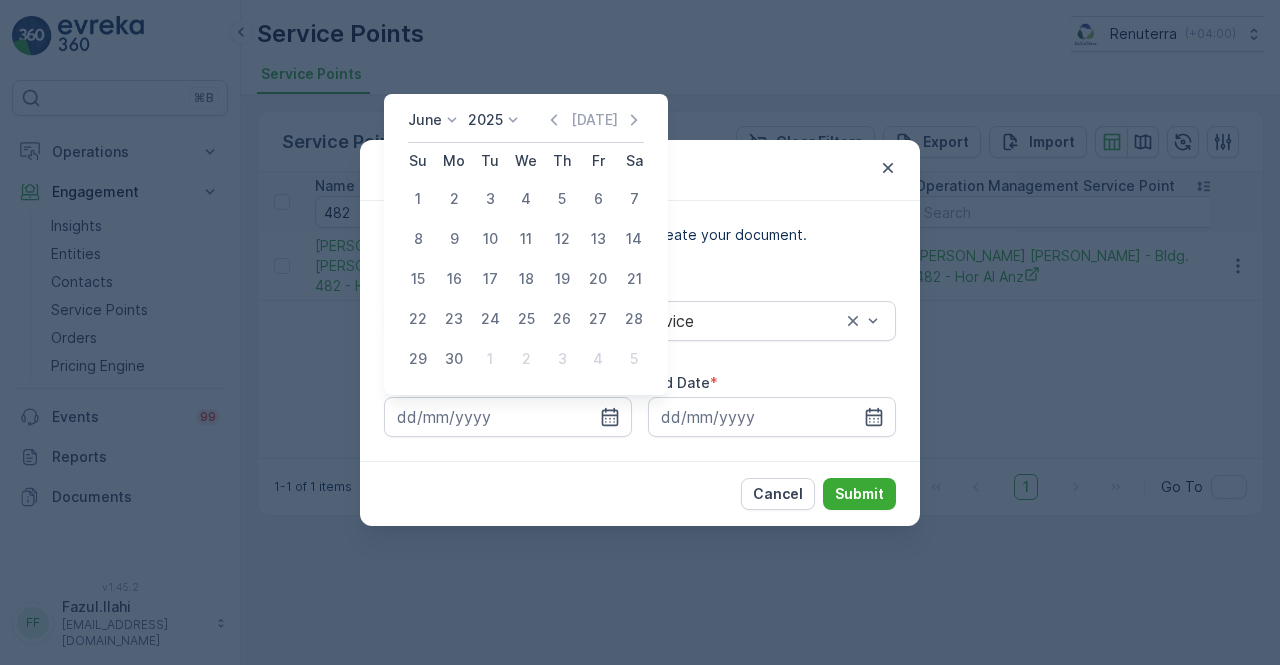 type on "01.06.2025" 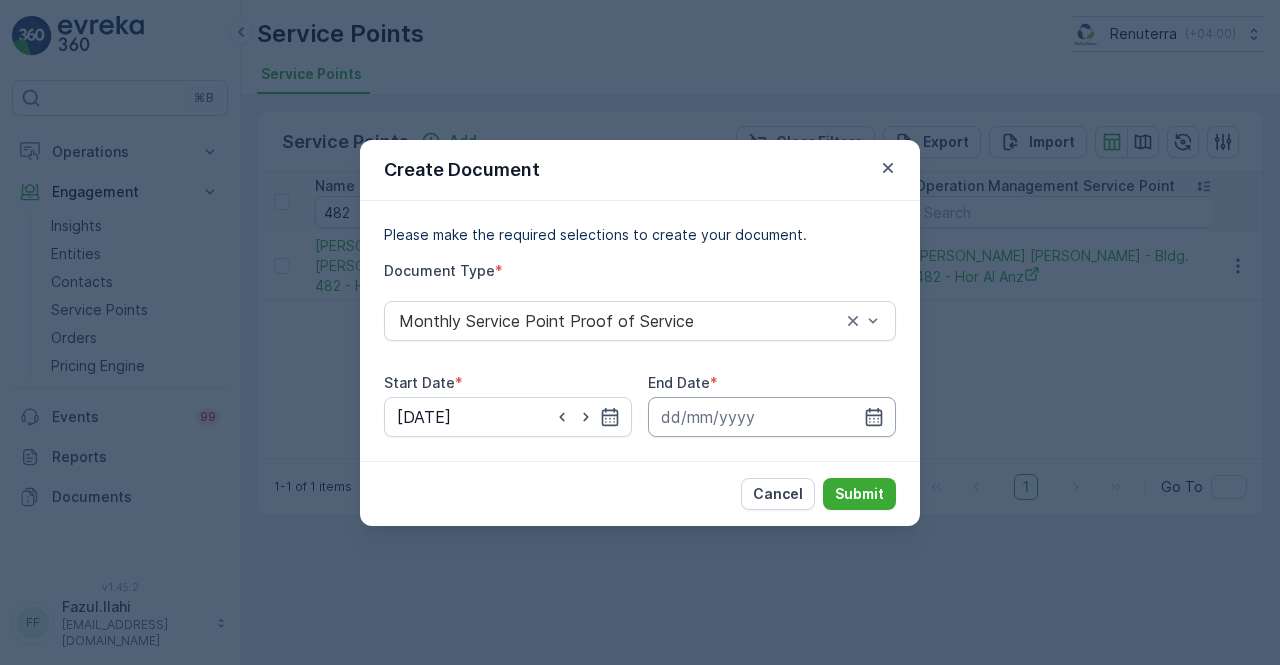 drag, startPoint x: 863, startPoint y: 415, endPoint x: 860, endPoint y: 401, distance: 14.3178215 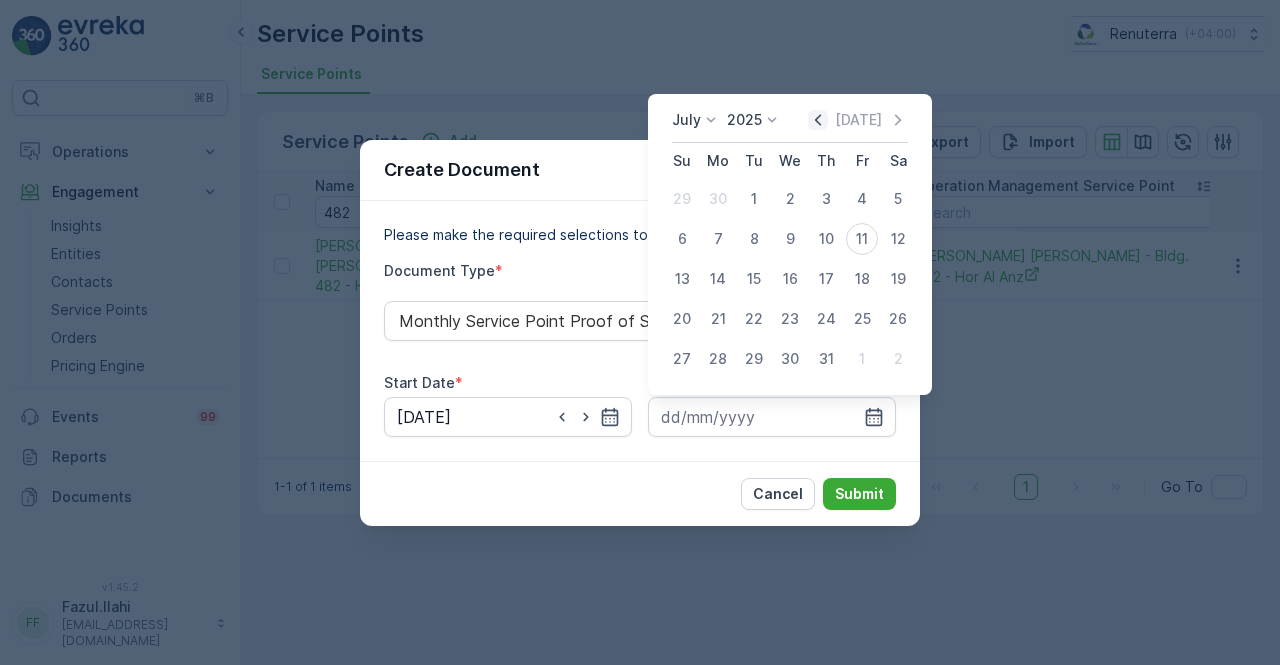 click 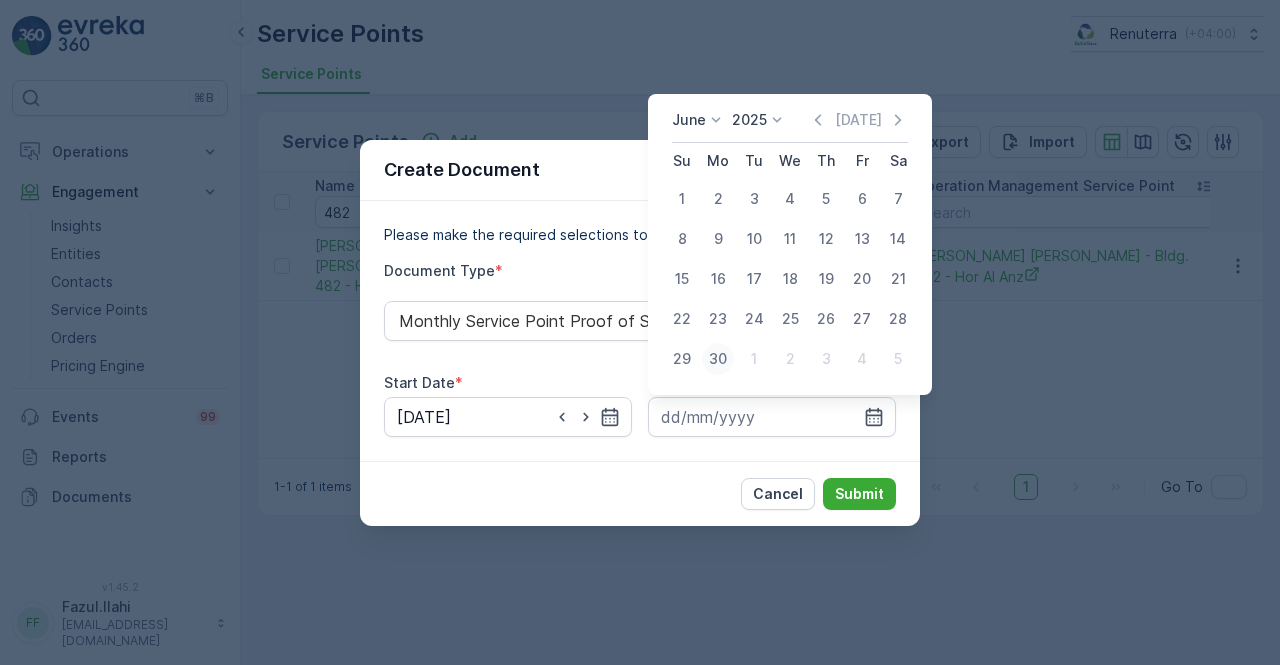 click on "30" at bounding box center [718, 359] 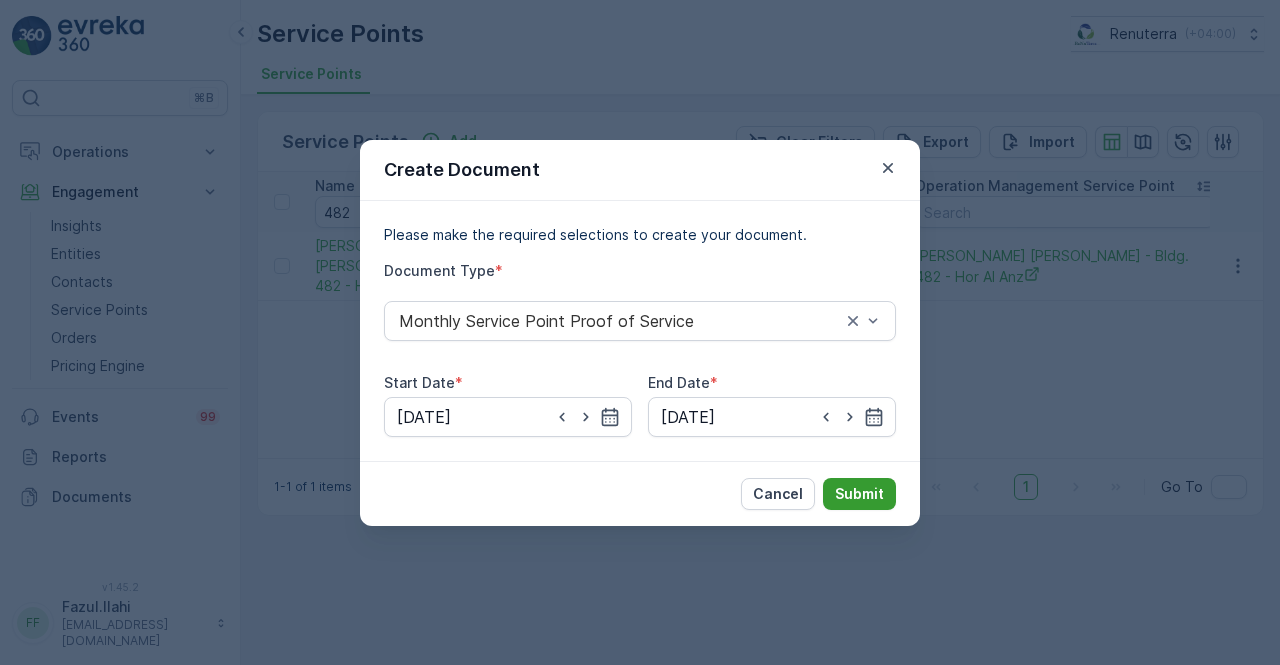 click on "Submit" at bounding box center [859, 494] 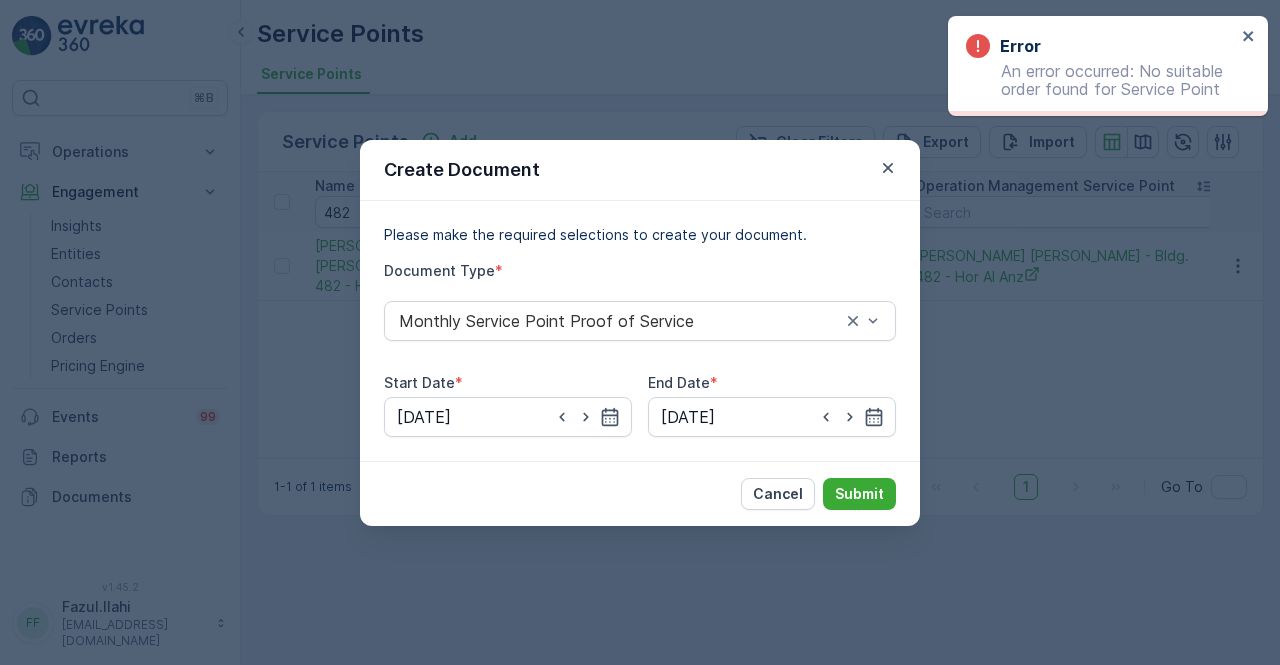 click on "Cancel Submit" at bounding box center (640, 493) 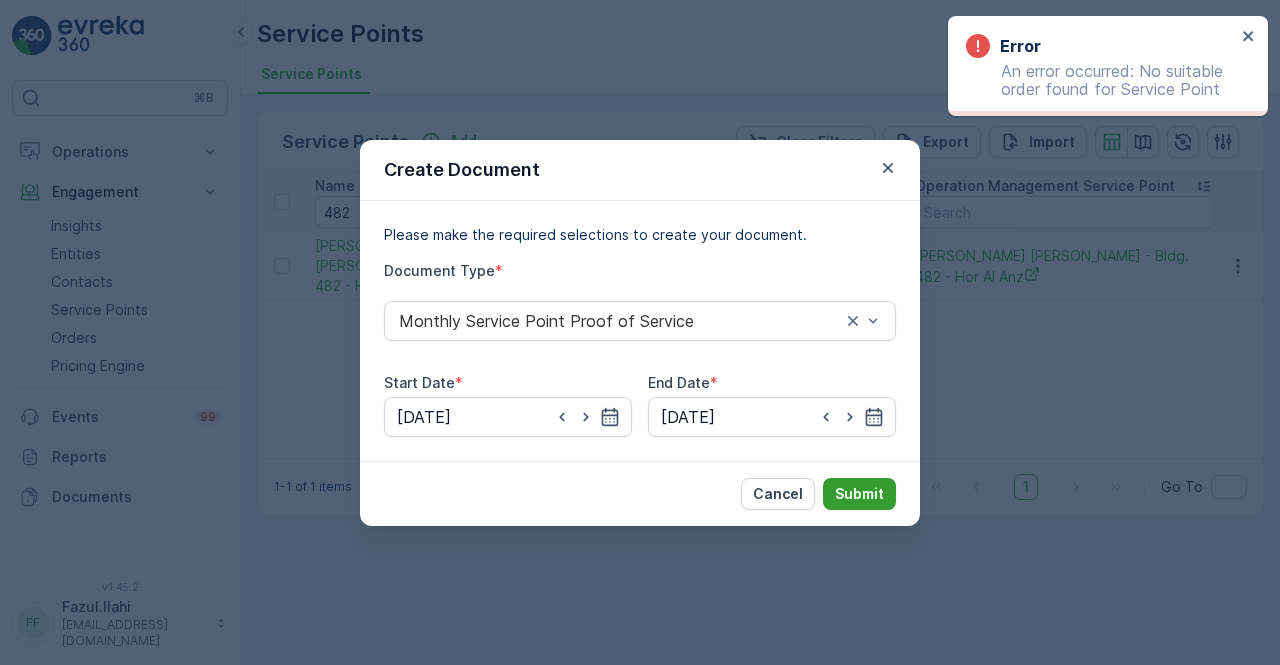 click on "Submit" at bounding box center (859, 494) 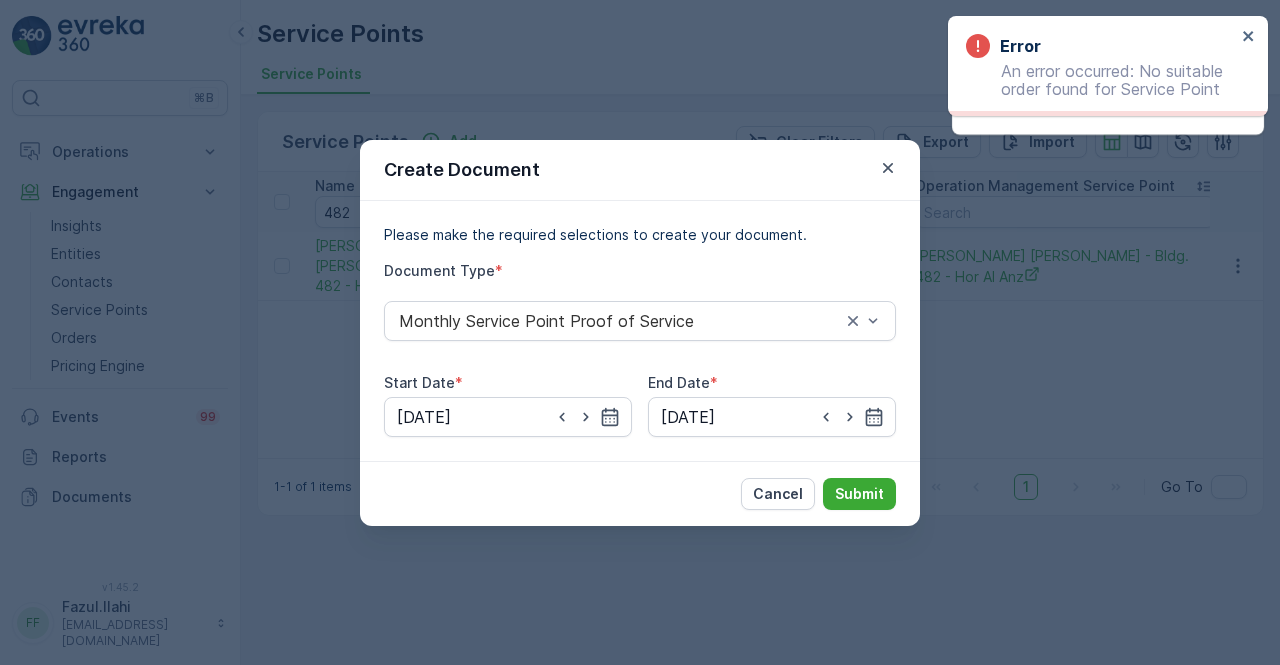 click on "Create Document Please make the required selections to create your document. Document Type * Monthly Service Point Proof of Service Start Date * 01.06.2025 End Date * 30.06.2025 Cancel Submit" at bounding box center (640, 332) 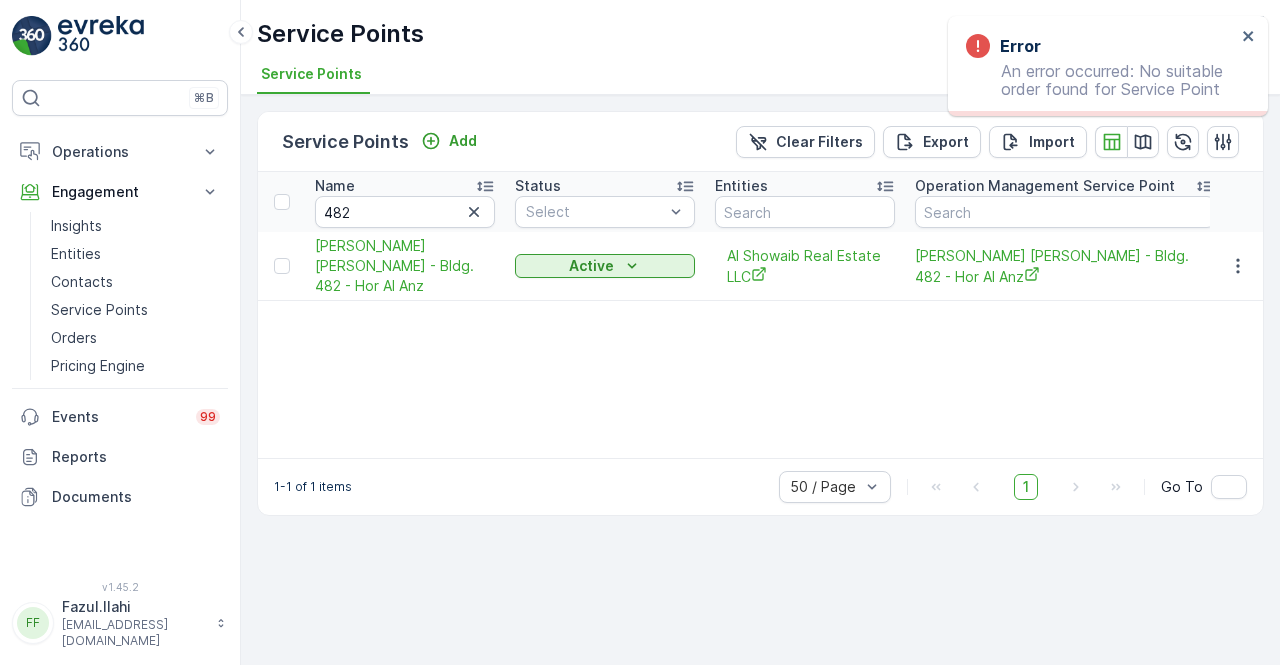 click on "Name 482 Status Select Entities Operation Management Service Point Address Order Settings Select Dynamics SP ID Trade License Number VAT Number Creation Time - Last Update Time - IBRAHIM MOHAMED SHARIF BELSELAH - Bldg. 482 - Hor Al Anz Active Al Showaib Real Estate LLC IBRAHIM MOHAMED SHARIF BELSELAH - Bldg. 482 - Hor Al Anz All Types Selected - - - 03.07.2025 11:09 03.07.2025 11:09" at bounding box center (760, 315) 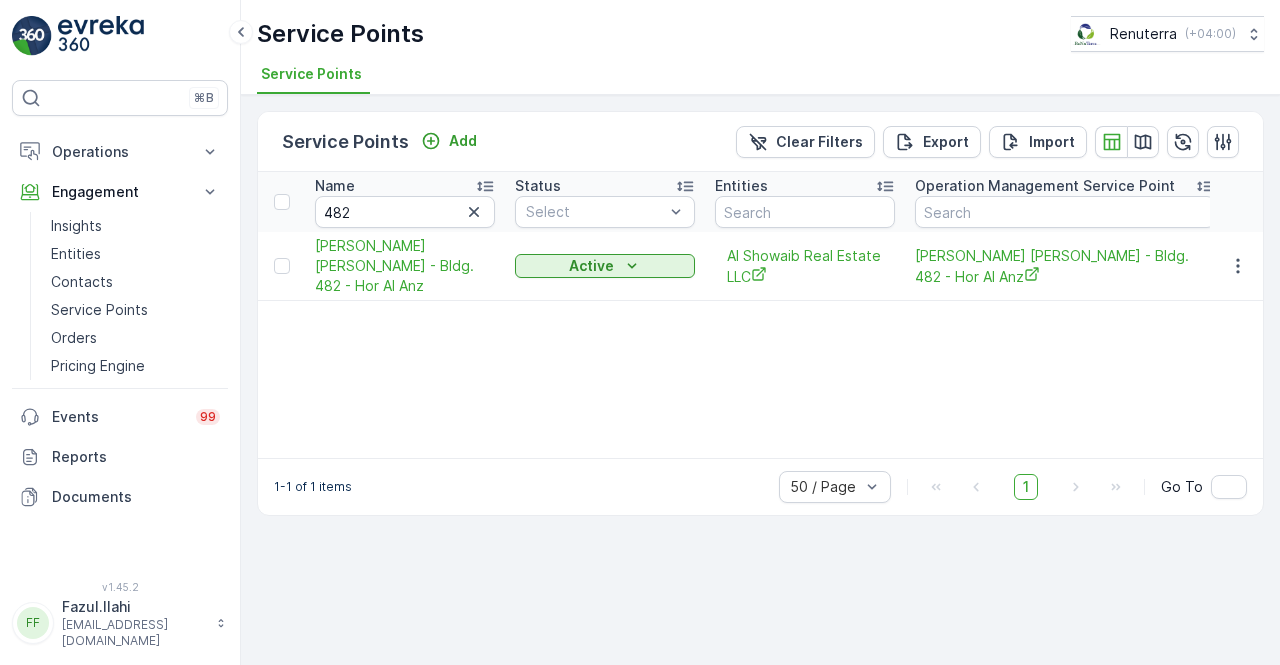 click on "Name 482 Status Select Entities Operation Management Service Point Address Order Settings Select Dynamics SP ID Trade License Number VAT Number Creation Time - Last Update Time - IBRAHIM MOHAMED SHARIF BELSELAH - Bldg. 482 - Hor Al Anz Active Al Showaib Real Estate LLC IBRAHIM MOHAMED SHARIF BELSELAH - Bldg. 482 - Hor Al Anz All Types Selected - - - 03.07.2025 11:09 03.07.2025 11:09" at bounding box center (760, 315) 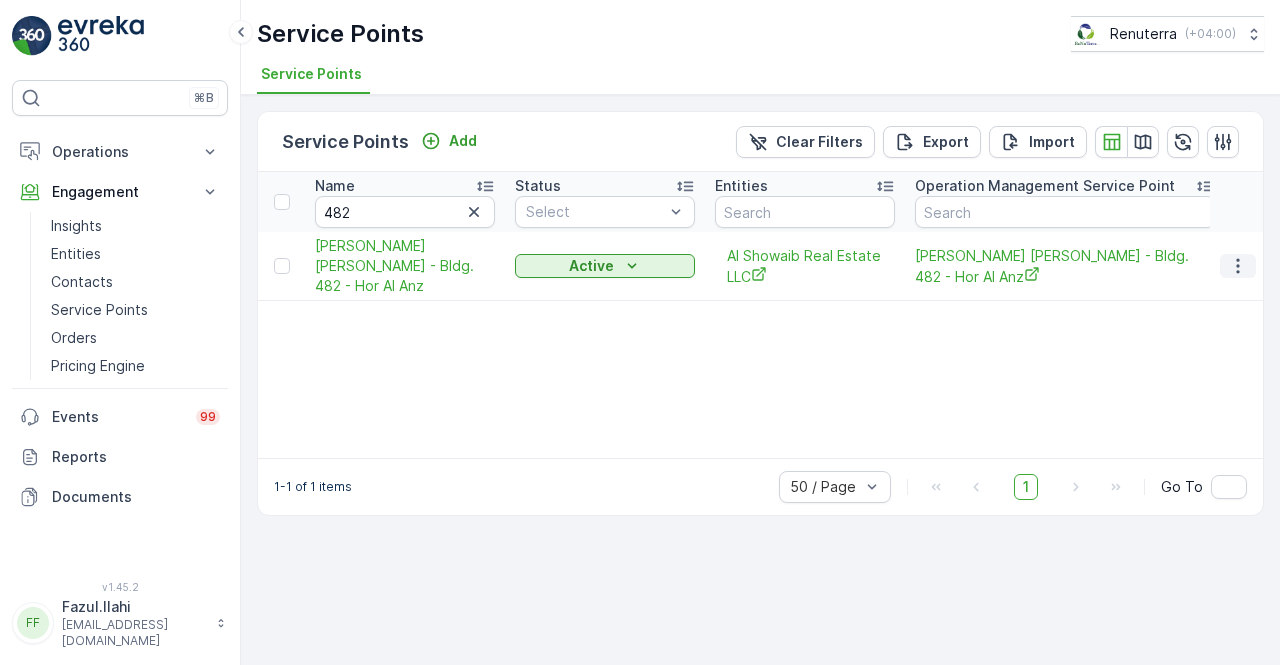 click 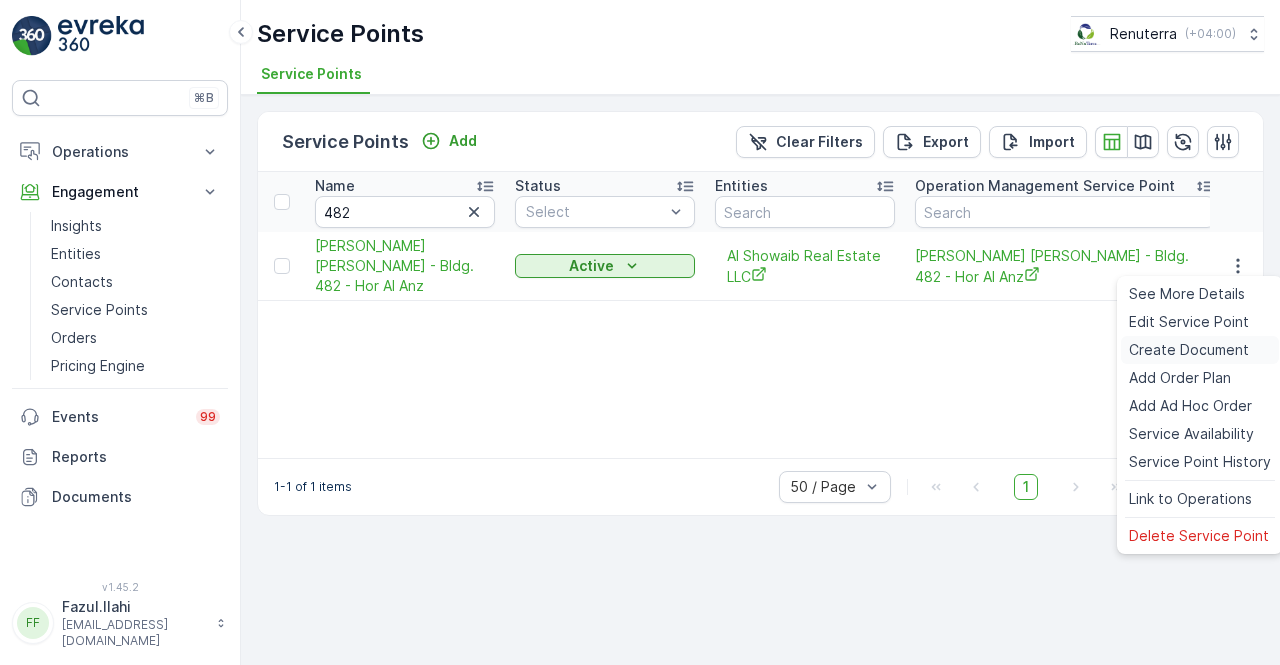 click on "Create Document" at bounding box center [1189, 350] 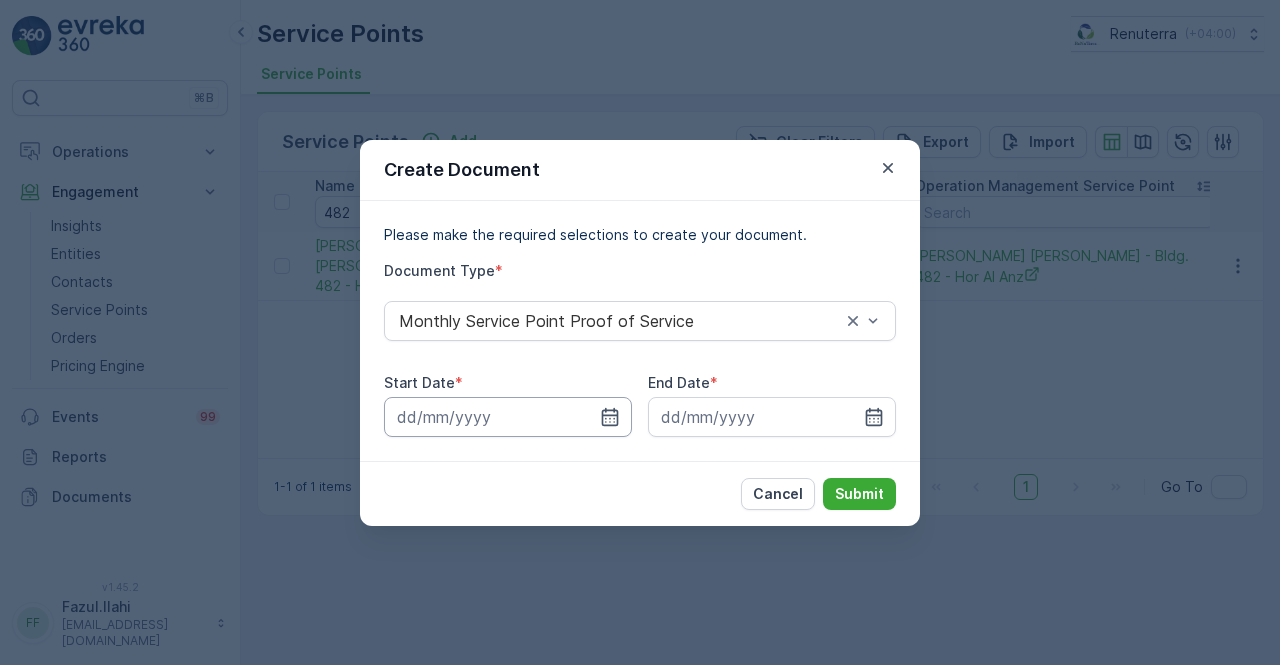 drag, startPoint x: 598, startPoint y: 413, endPoint x: 598, endPoint y: 399, distance: 14 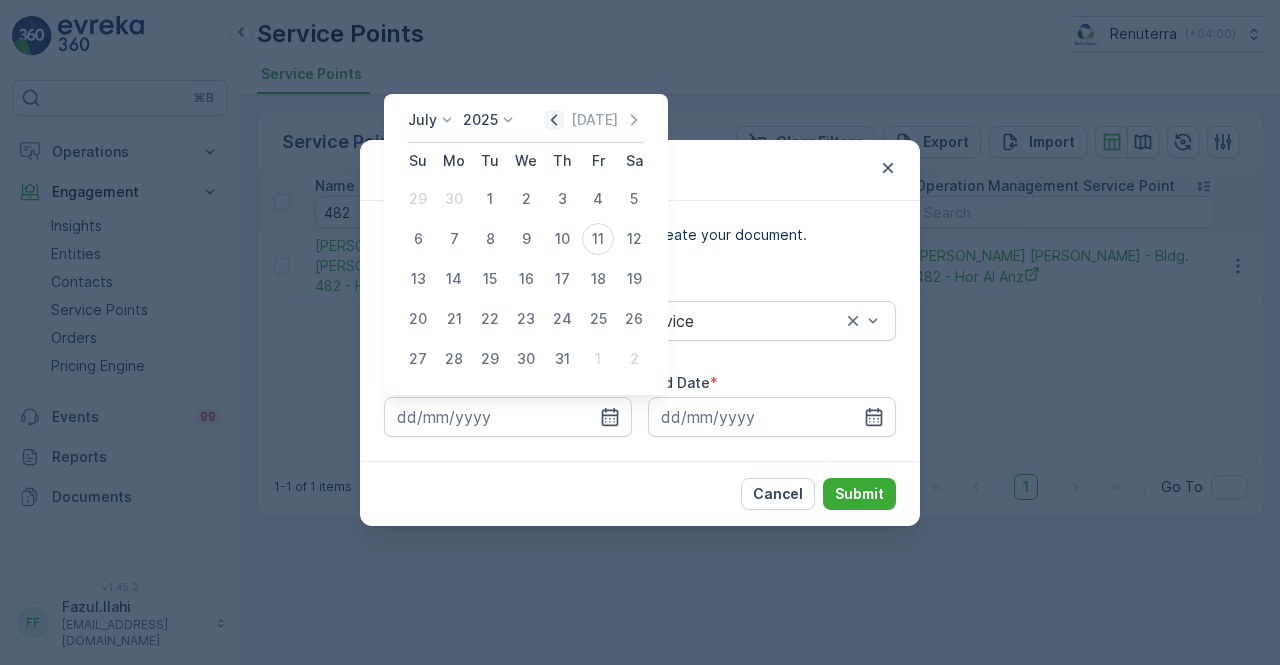 click 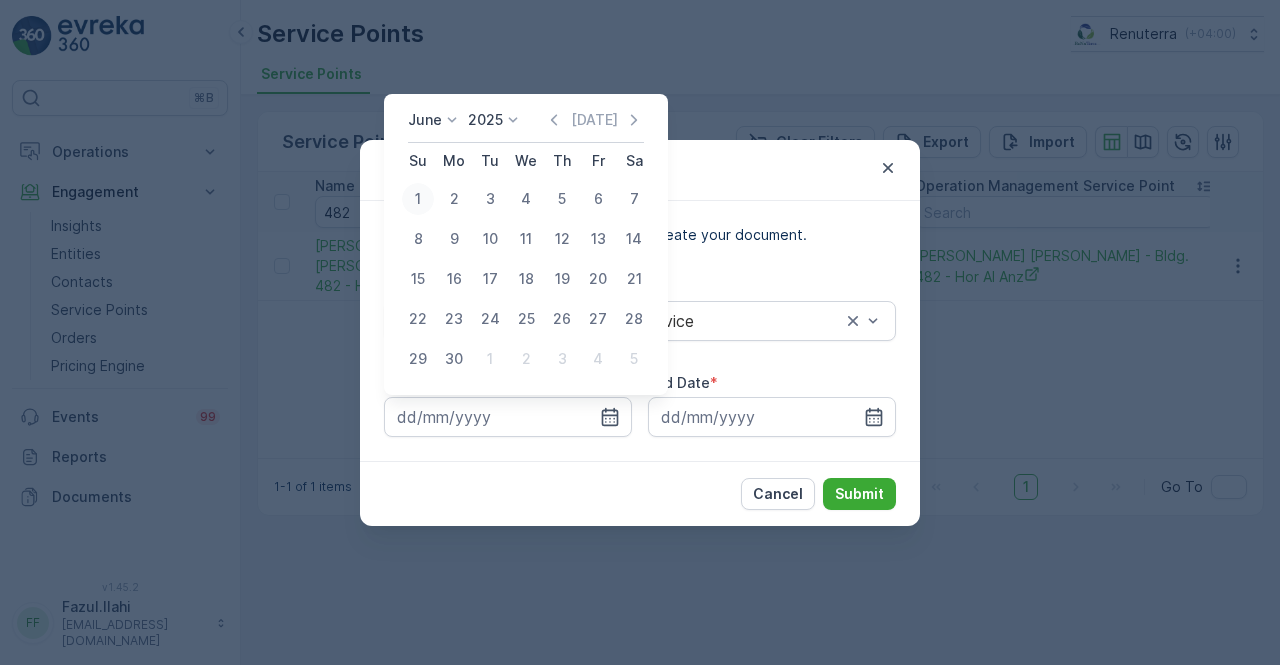 click on "1" at bounding box center [418, 199] 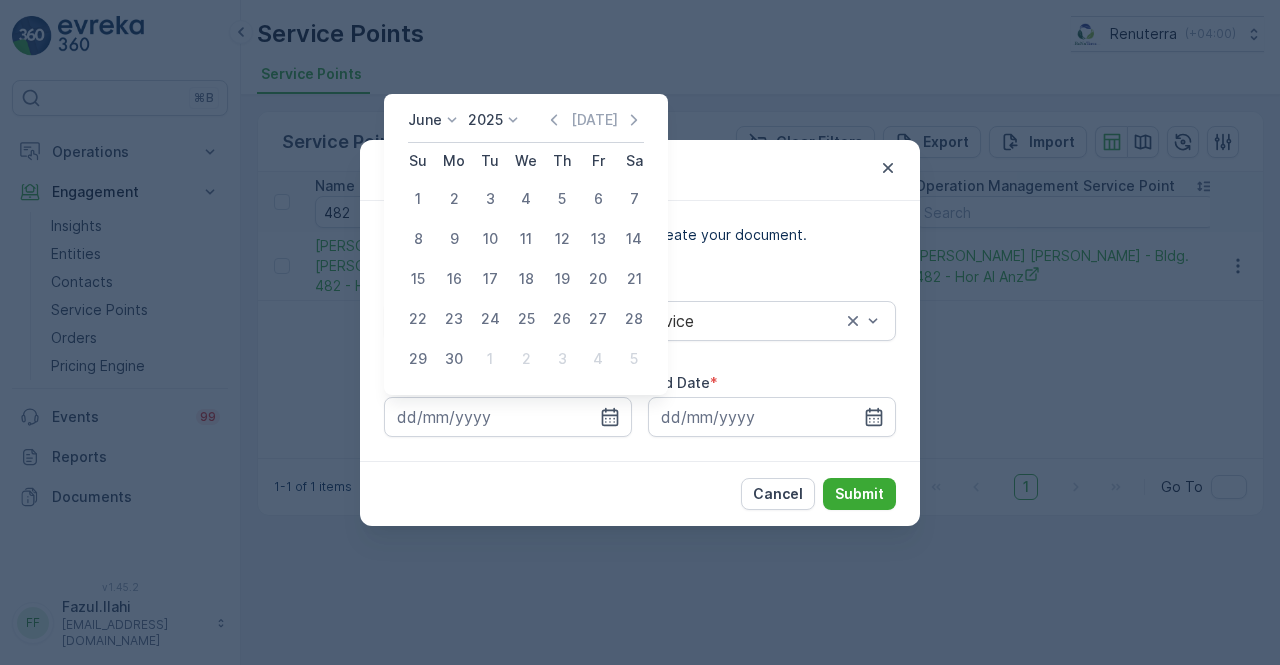 type on "01.06.2025" 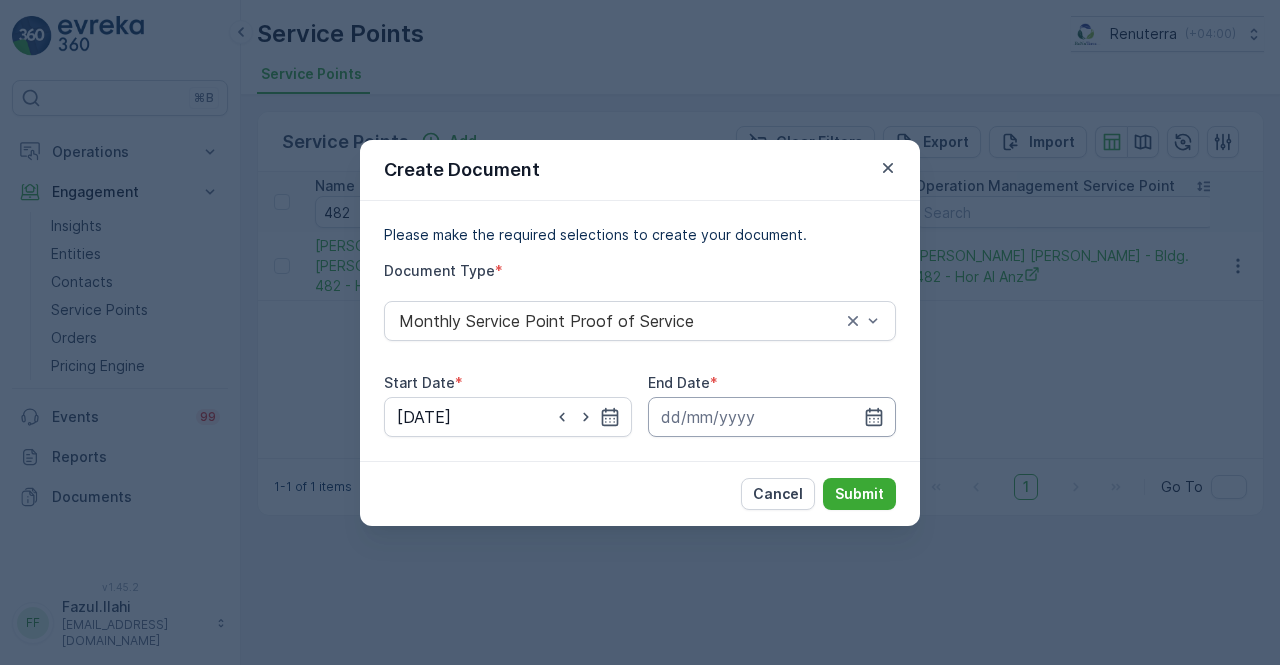 drag, startPoint x: 876, startPoint y: 416, endPoint x: 876, endPoint y: 399, distance: 17 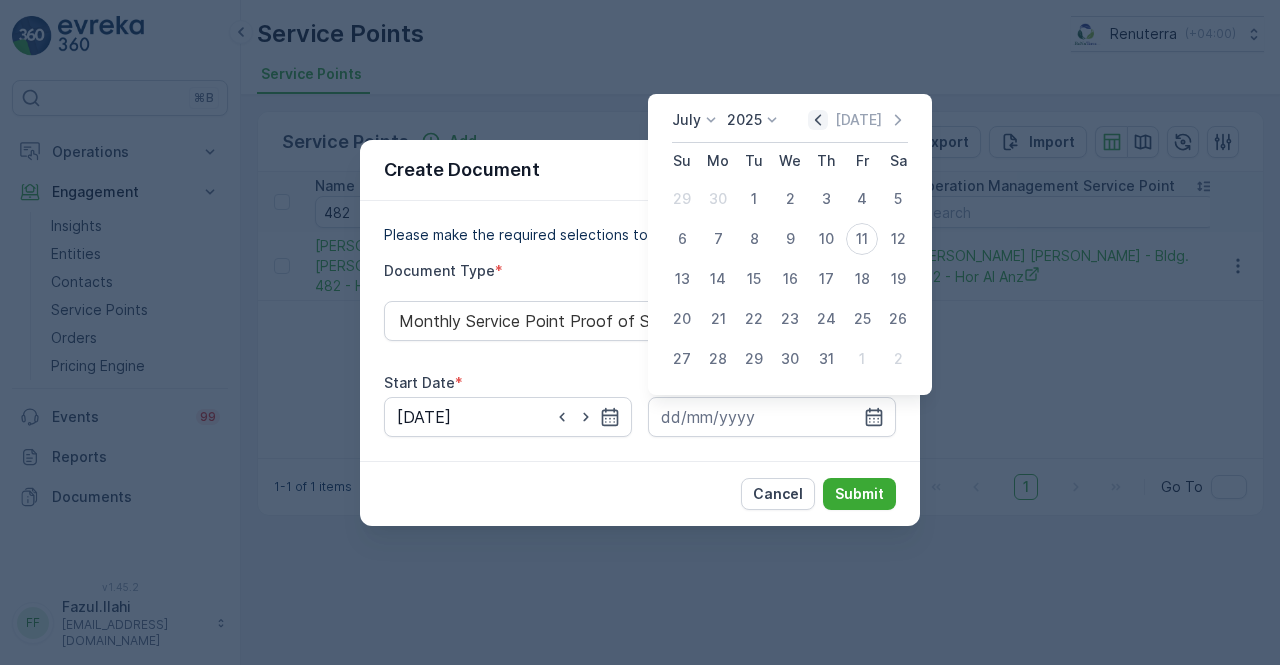 click 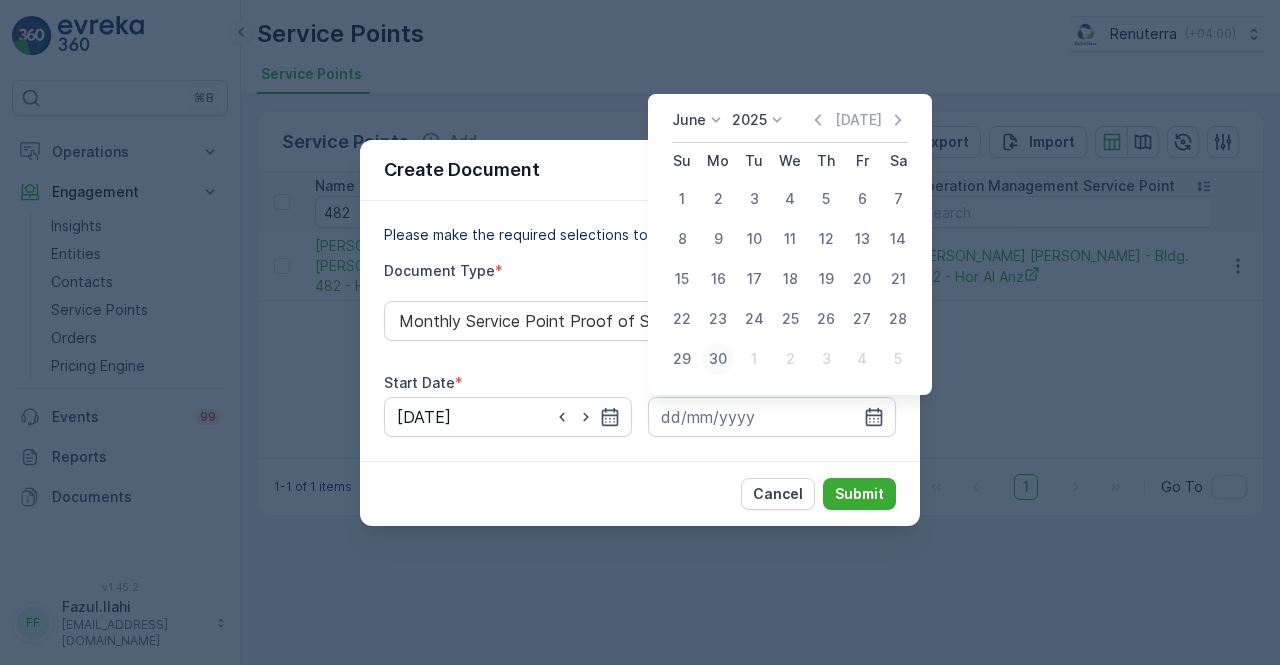 click on "30" at bounding box center [718, 359] 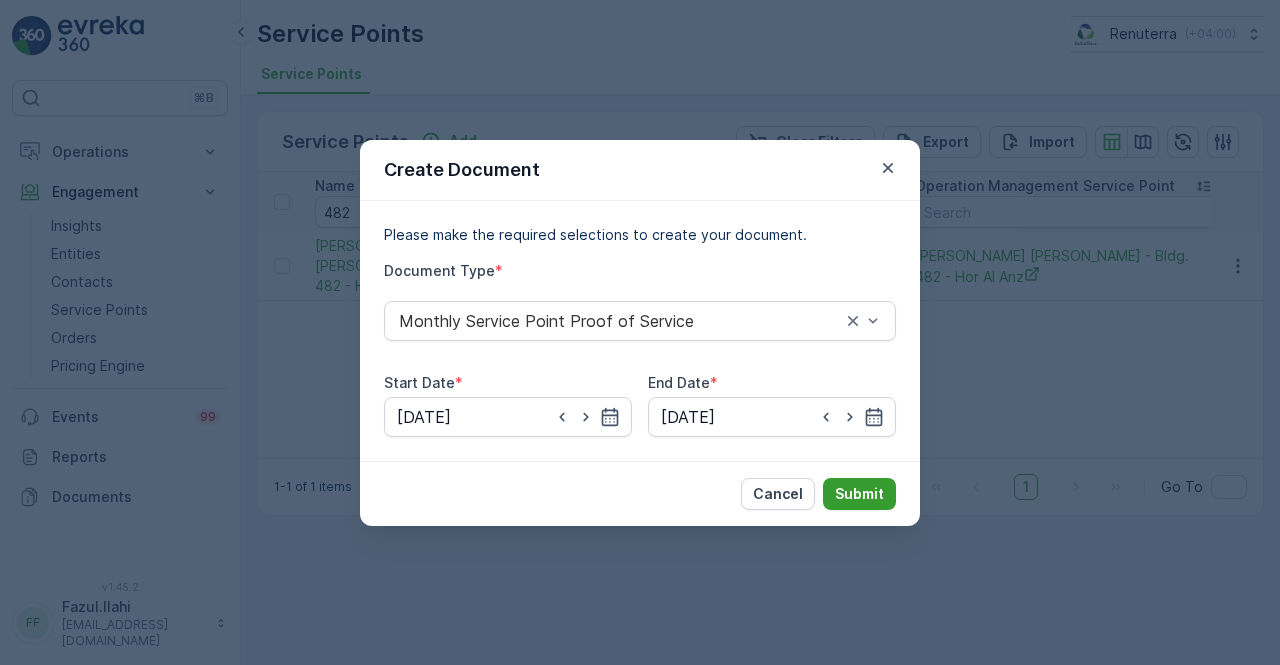 click on "Submit" at bounding box center [859, 494] 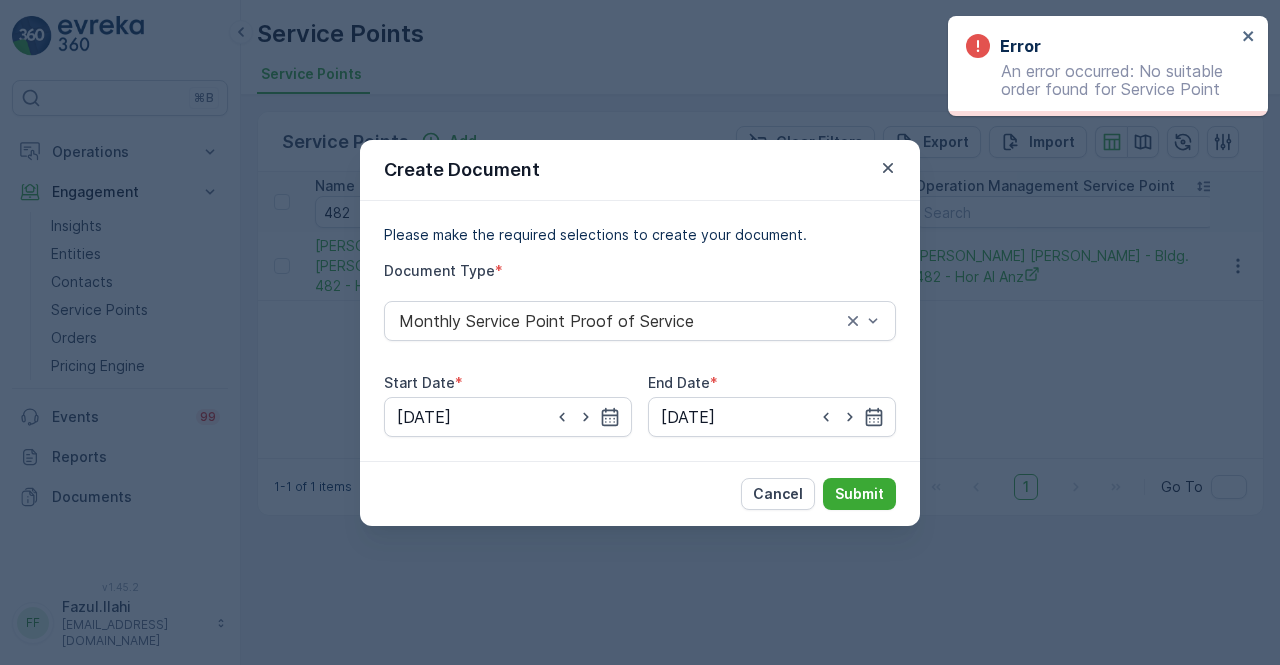 click on "Create Document Please make the required selections to create your document. Document Type * Monthly Service Point Proof of Service Start Date * 01.06.2025 End Date * 30.06.2025 Cancel Submit" at bounding box center (640, 332) 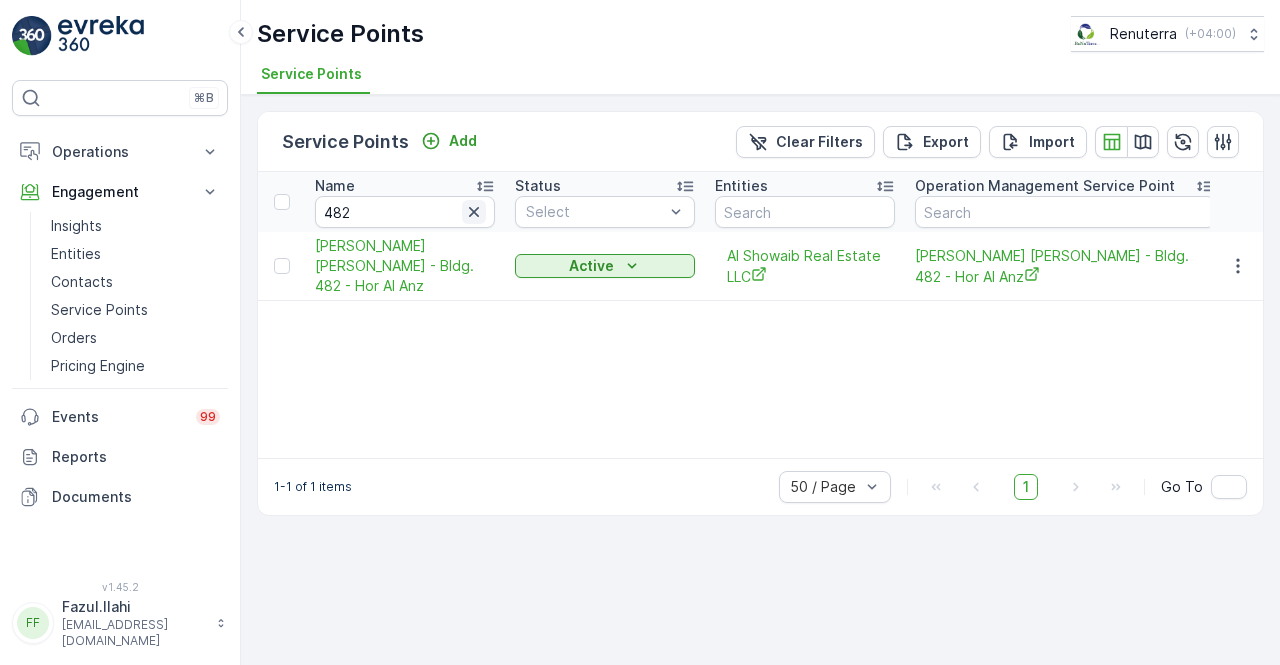 click 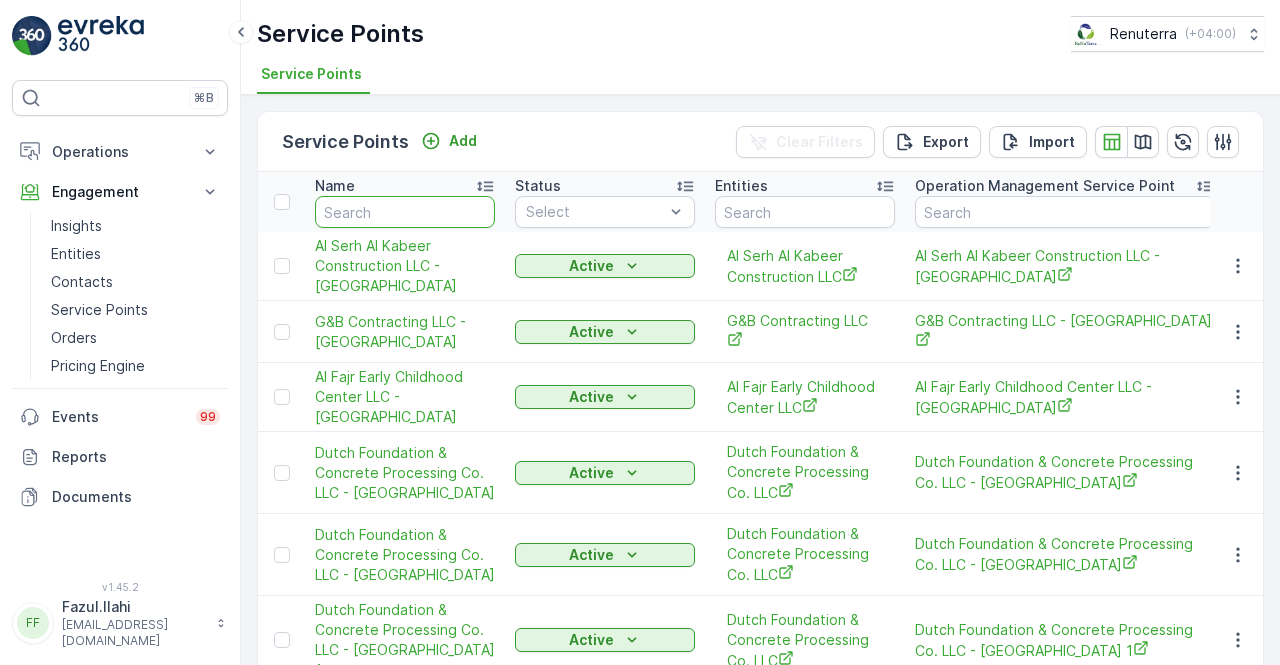 click at bounding box center (405, 212) 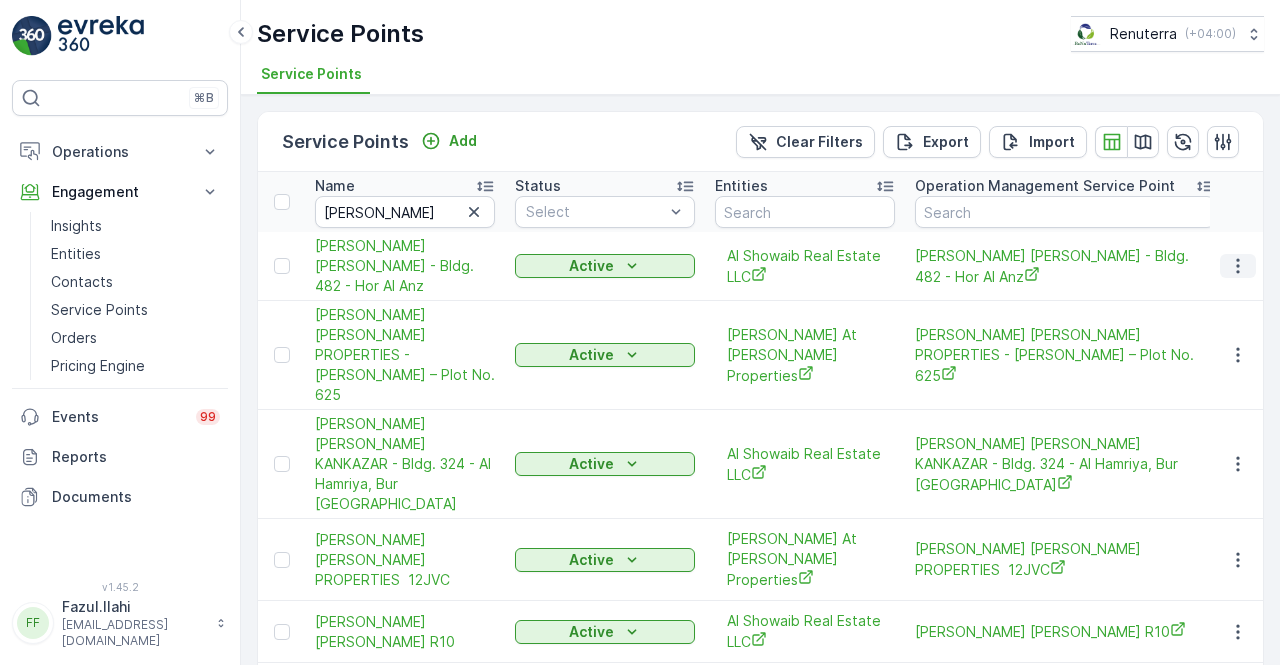 click 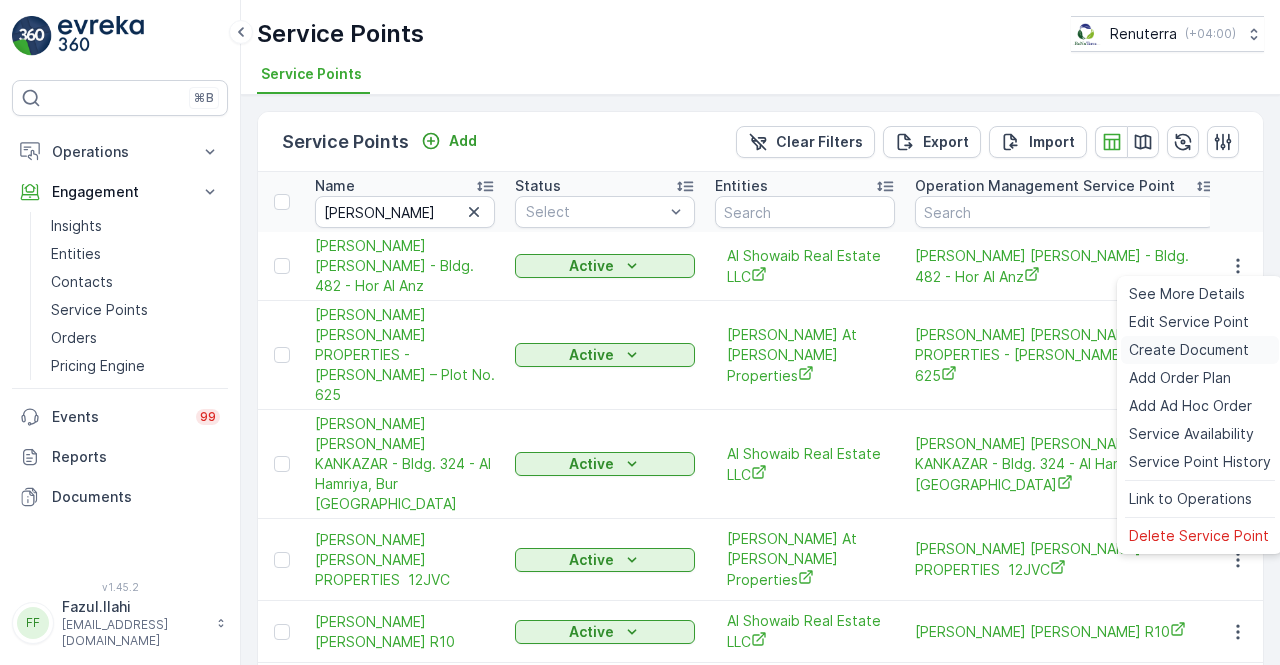 click on "Create Document" at bounding box center [1189, 350] 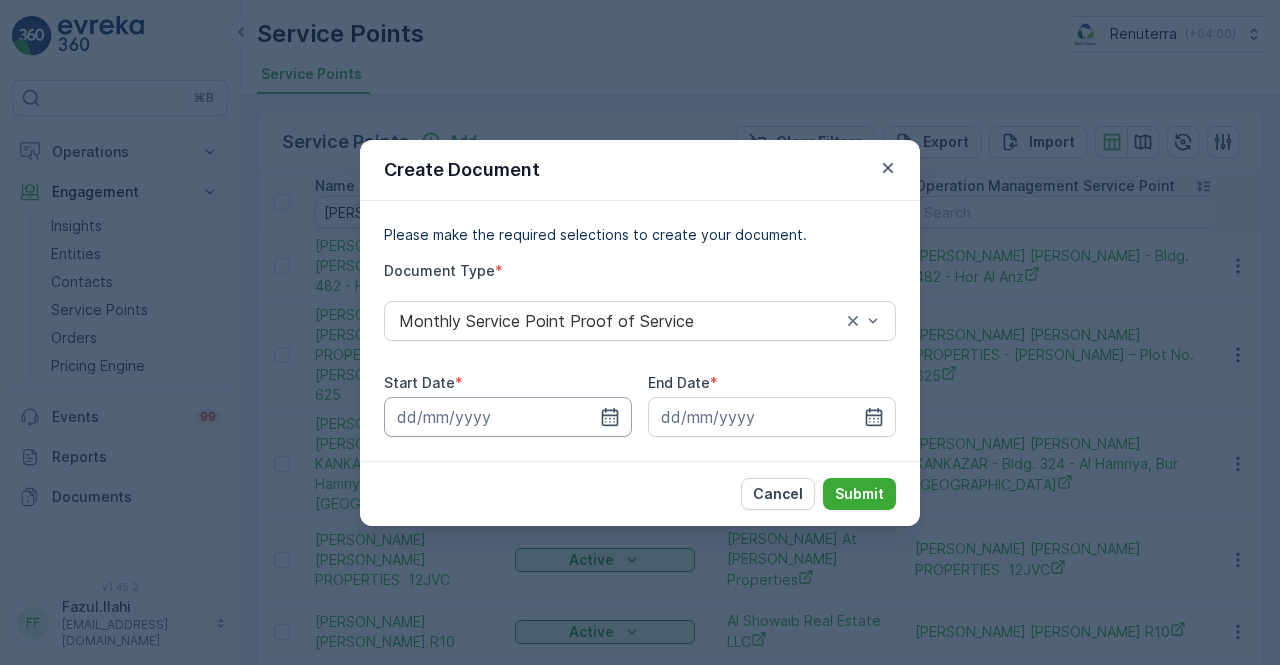 drag, startPoint x: 627, startPoint y: 423, endPoint x: 614, endPoint y: 399, distance: 27.294687 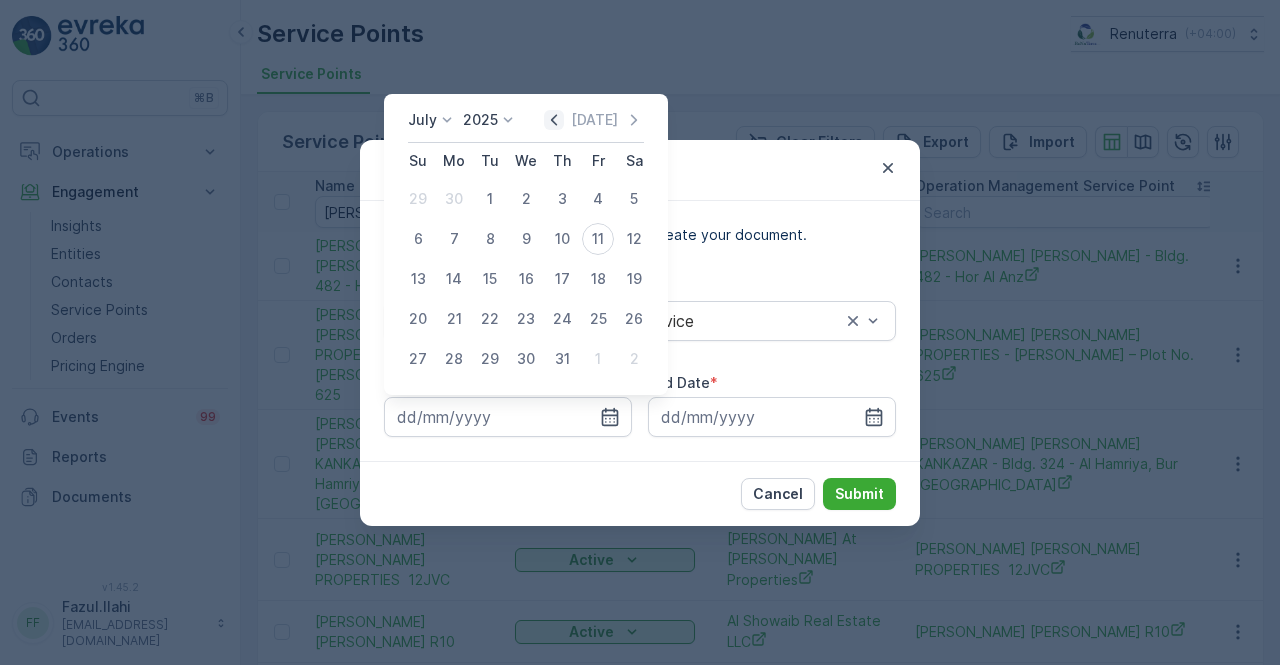 click 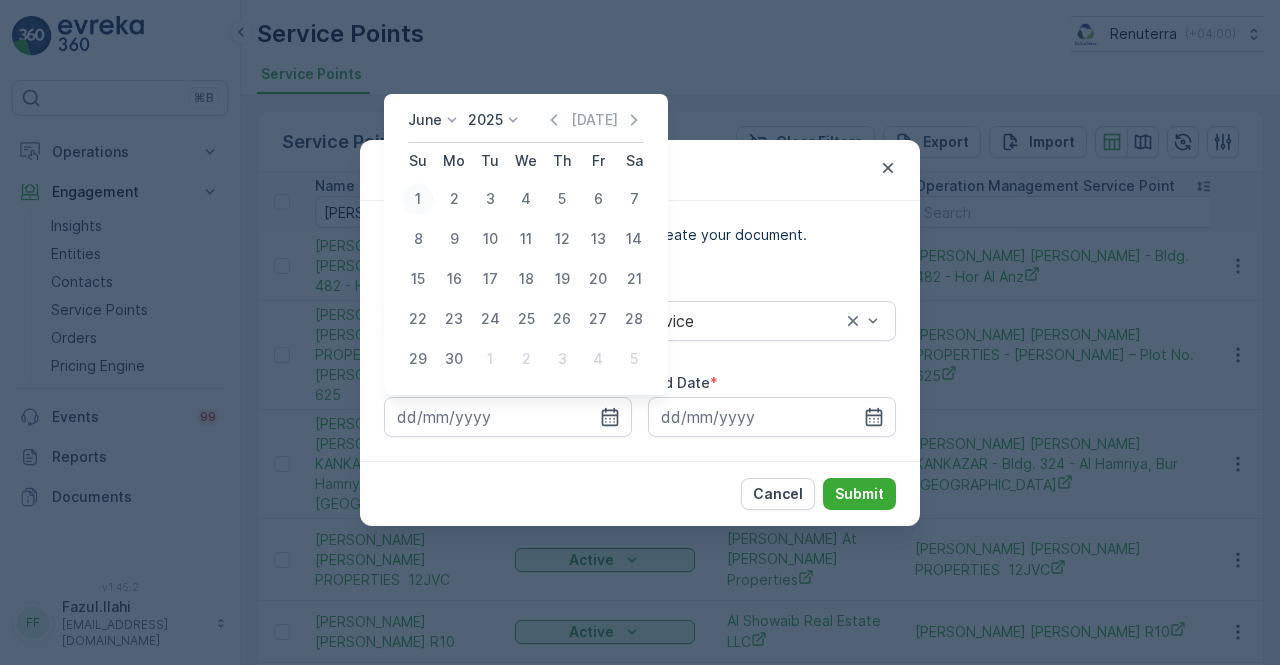 click on "1" at bounding box center [418, 199] 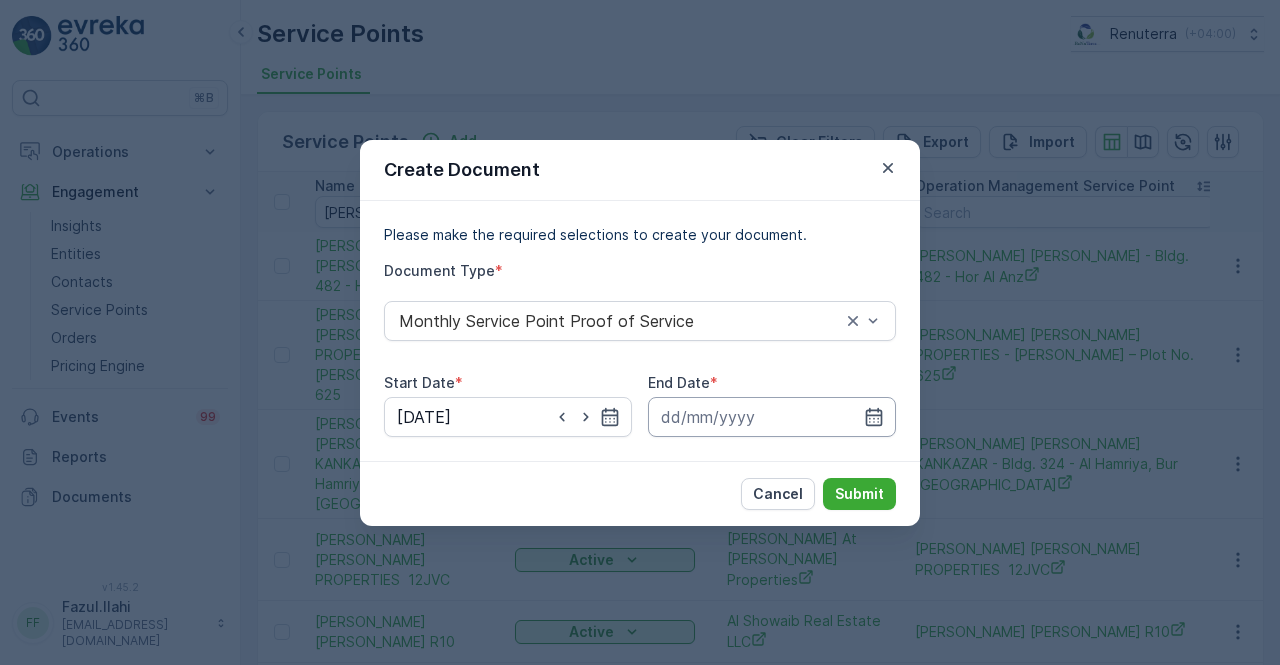 click at bounding box center (772, 417) 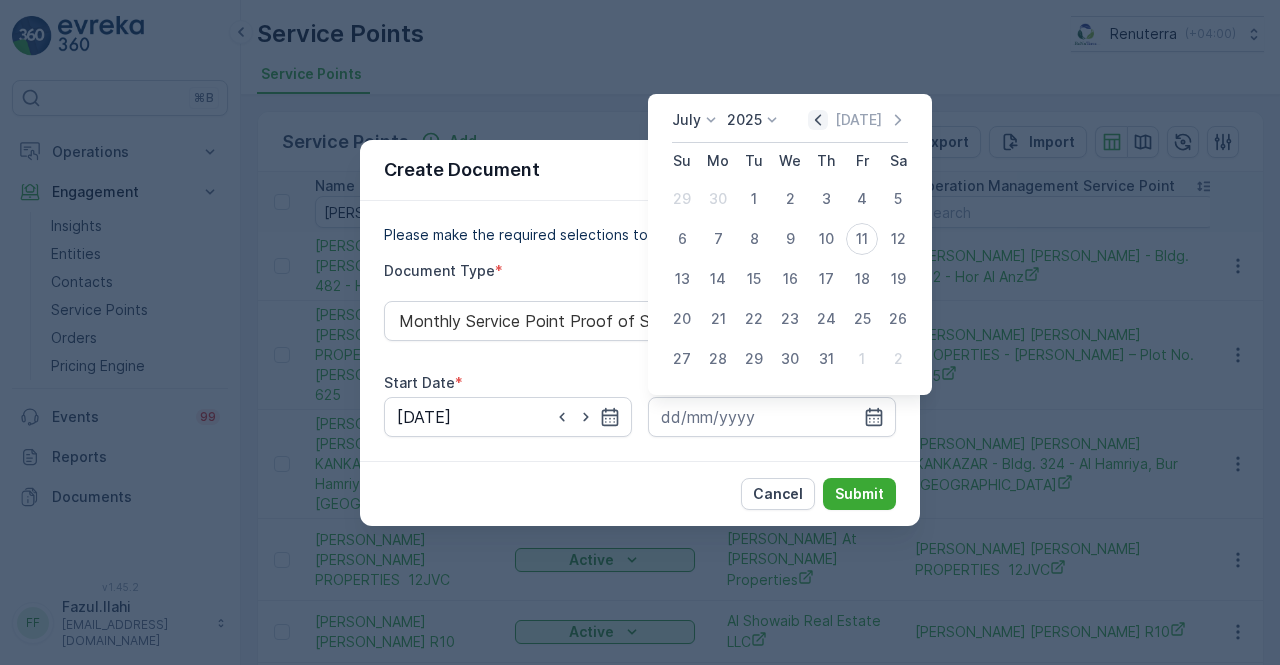 click 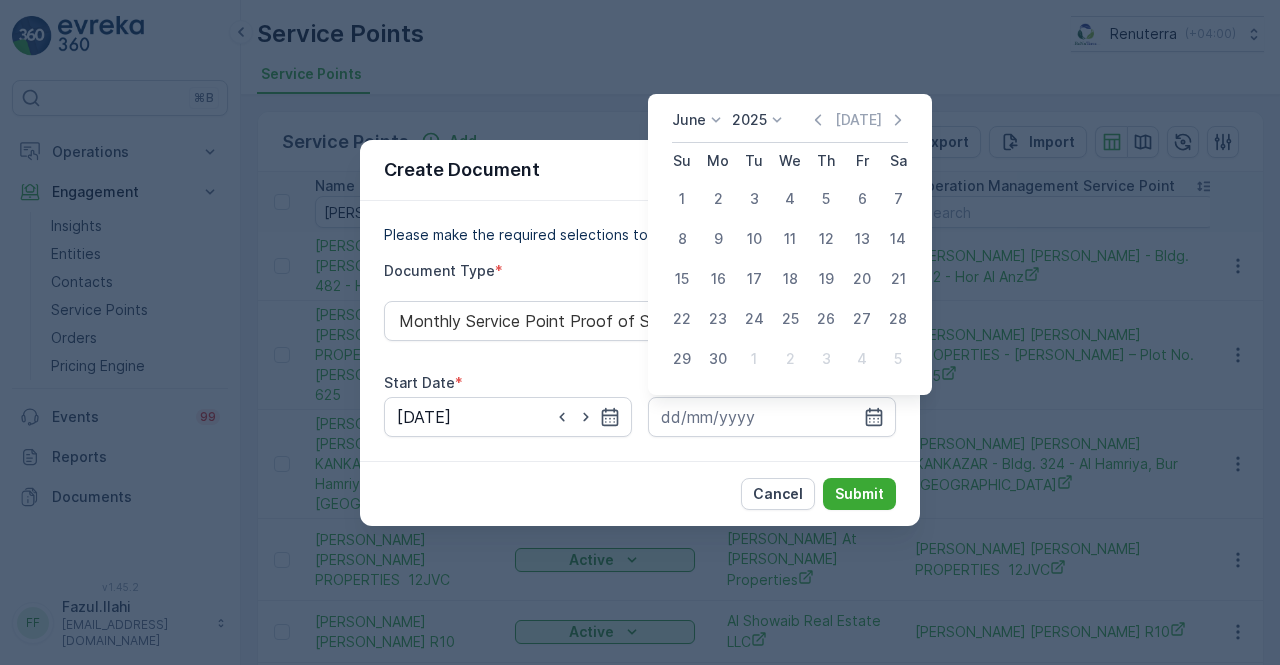 click on "30" at bounding box center [718, 359] 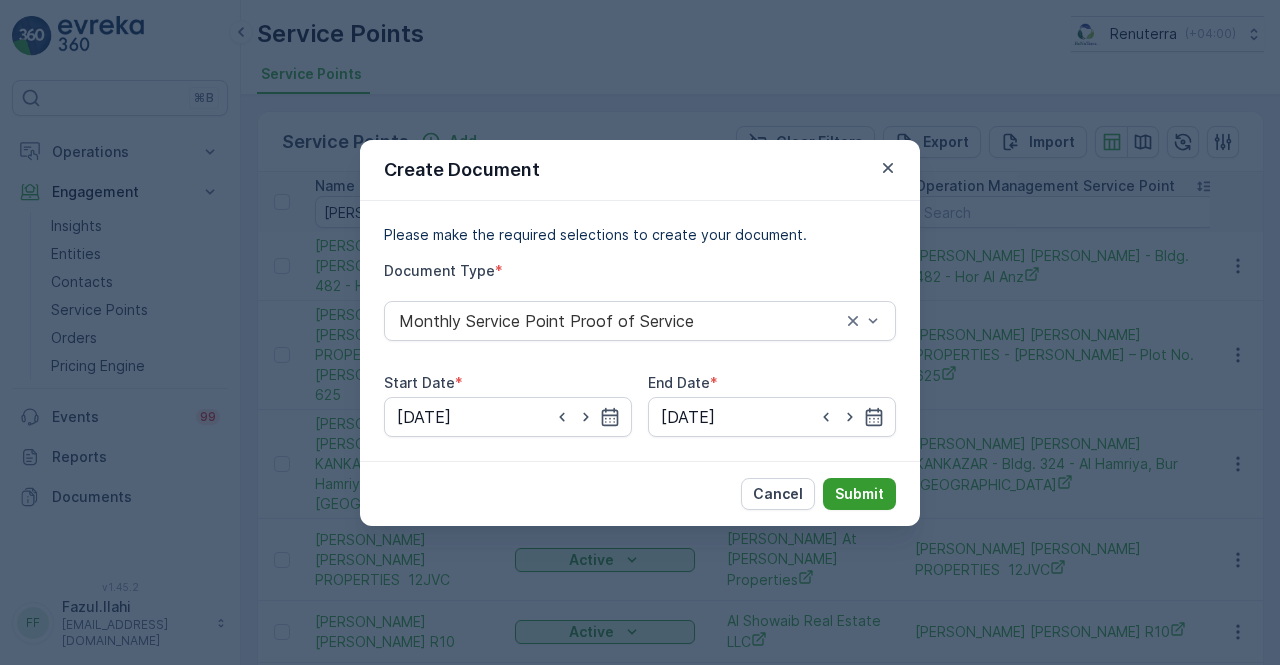 click on "Submit" at bounding box center (859, 494) 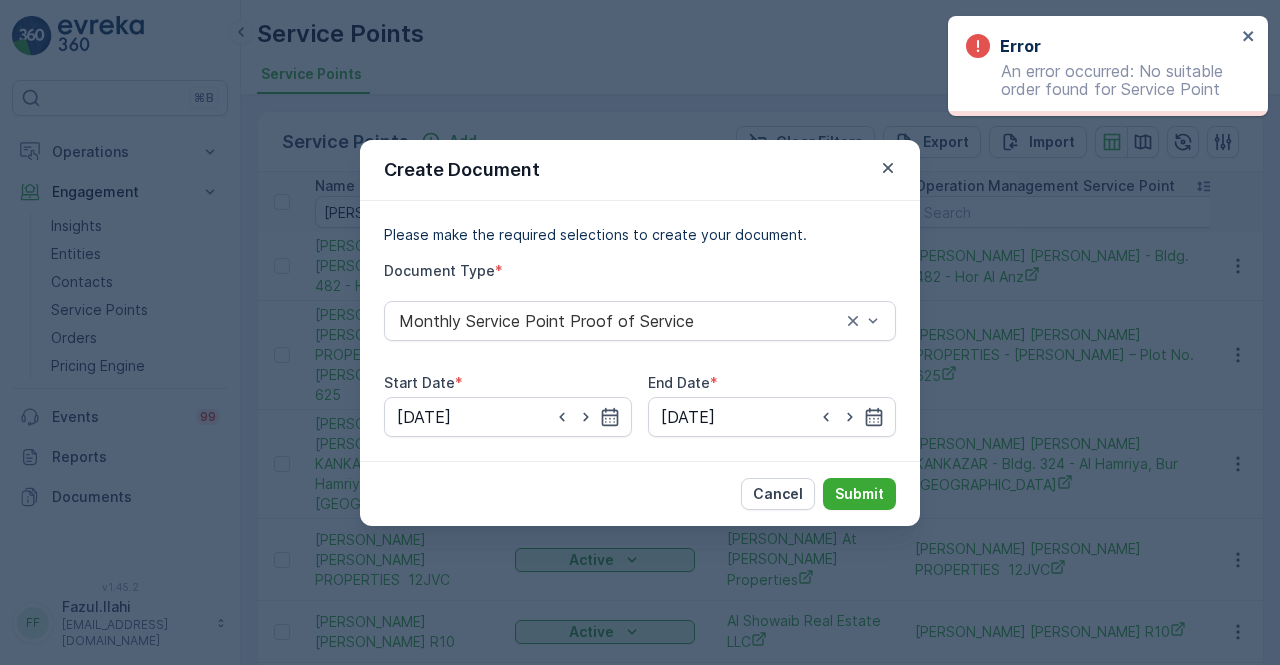 drag, startPoint x: 882, startPoint y: 168, endPoint x: 862, endPoint y: 192, distance: 31.241 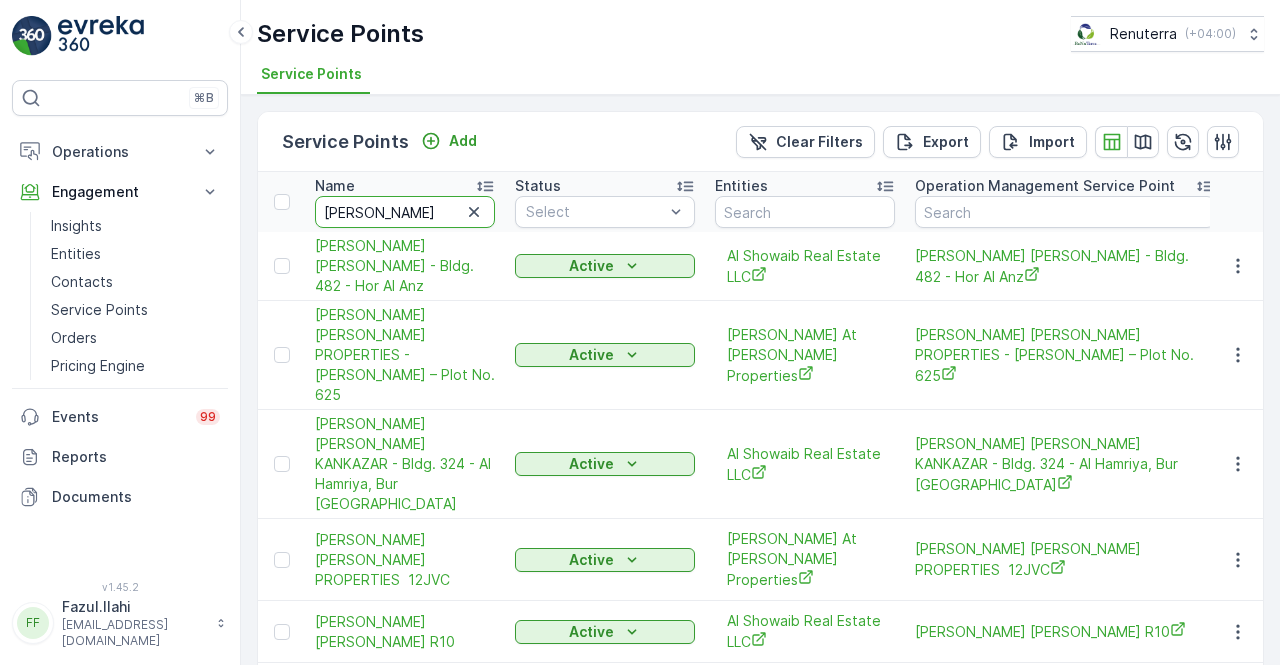 click on "IBRAHIM" at bounding box center (405, 212) 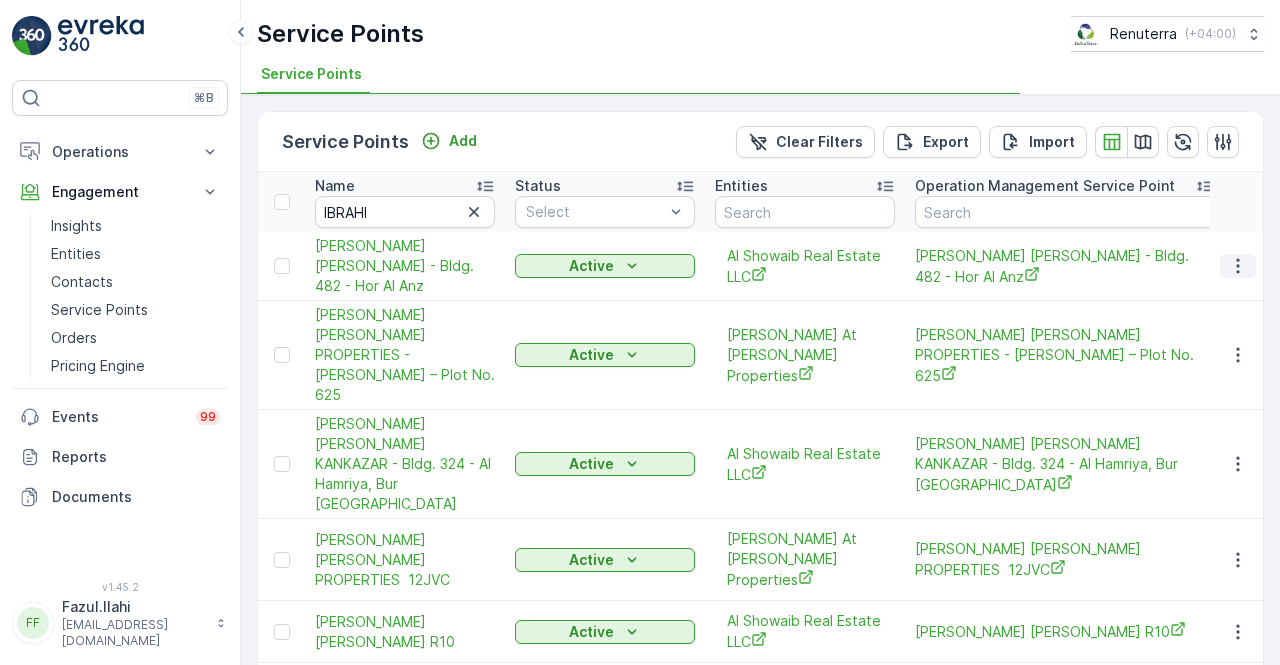 click 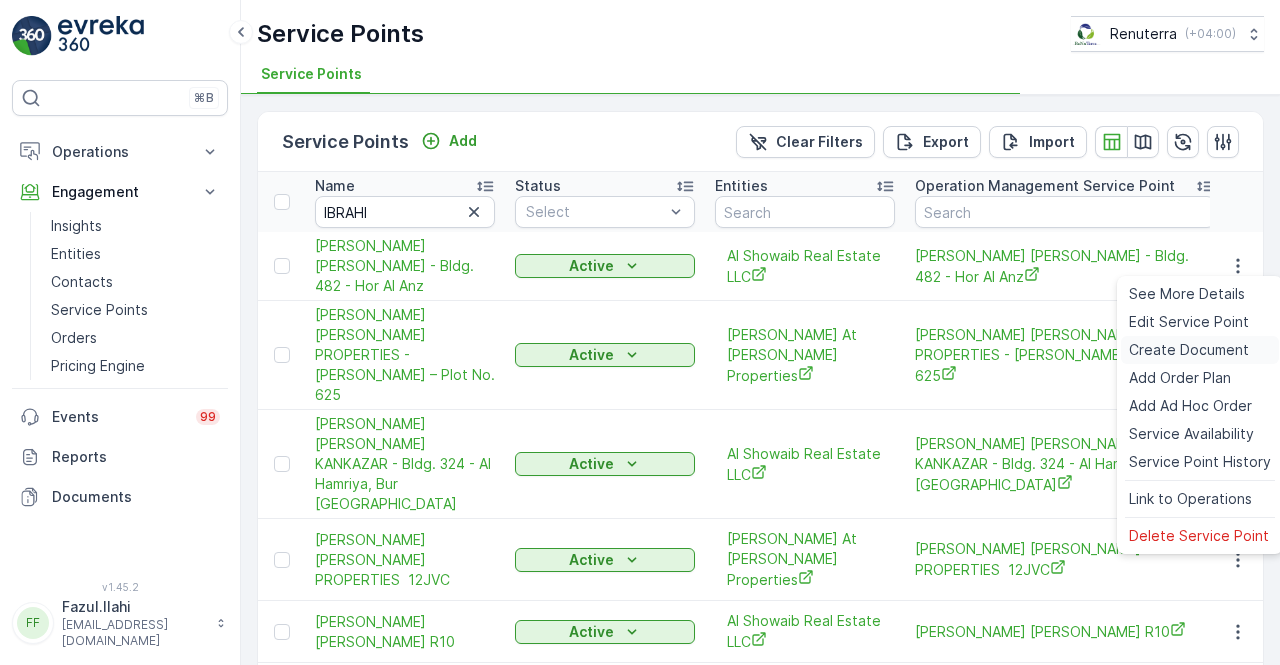 click at bounding box center (1237, 355) 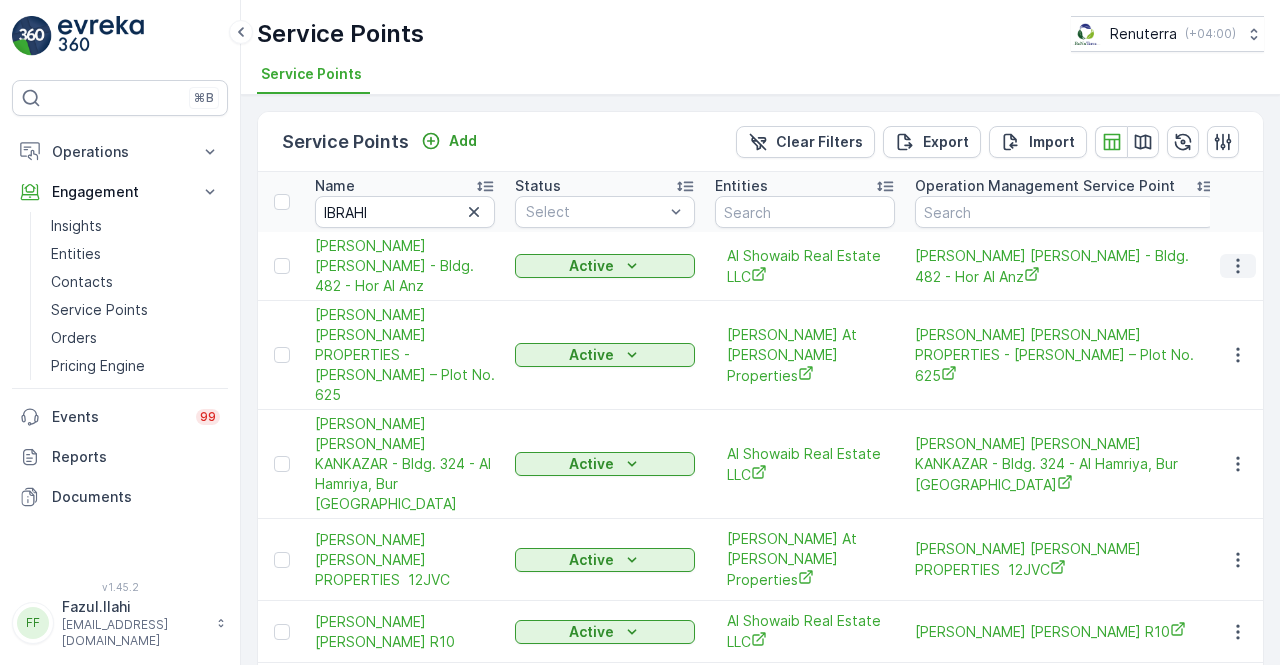 click at bounding box center [1238, 266] 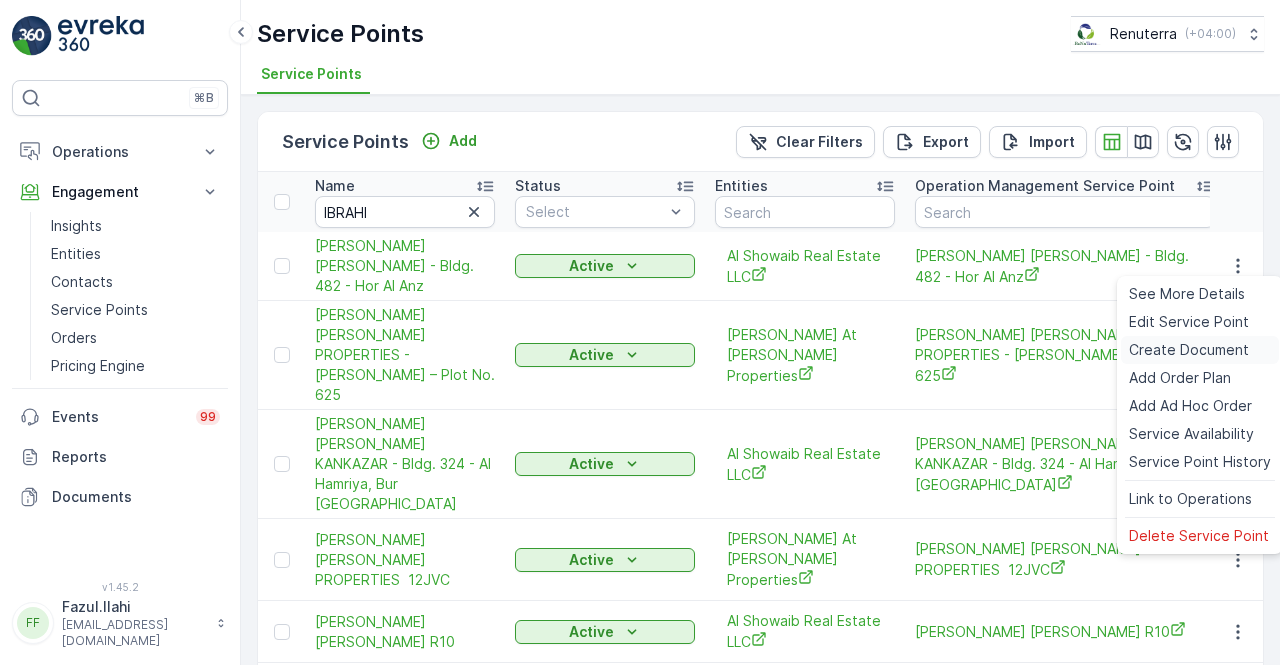 click on "Create Document" at bounding box center [1189, 350] 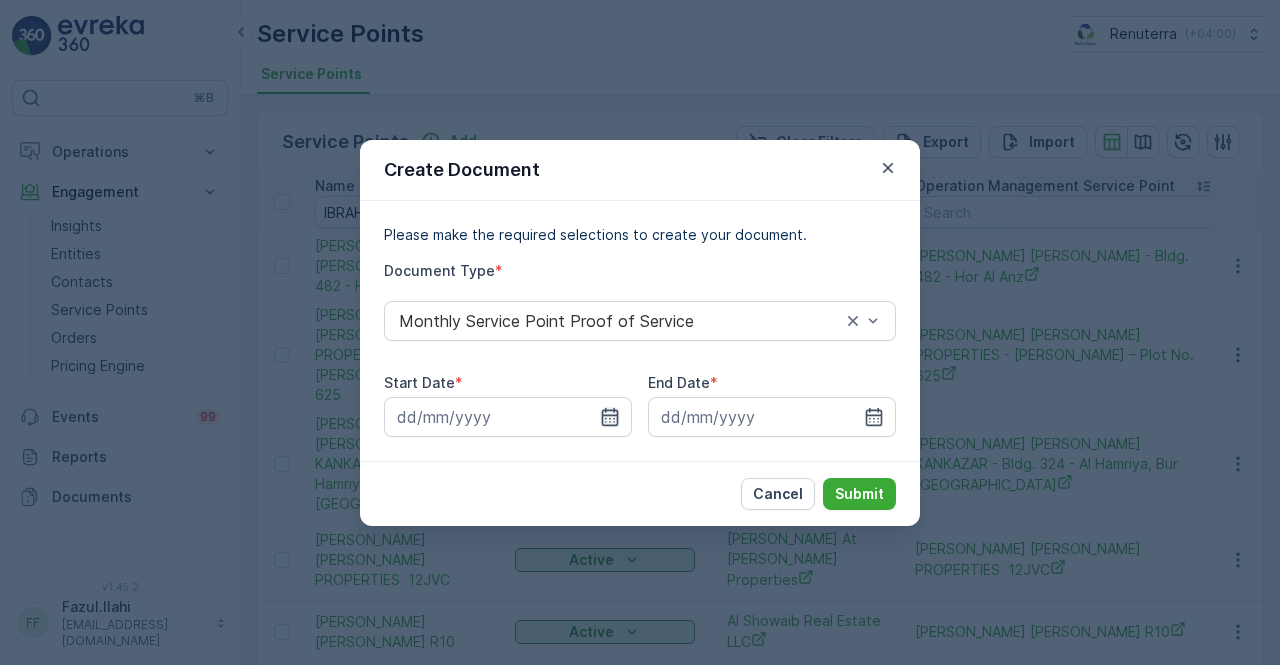 click 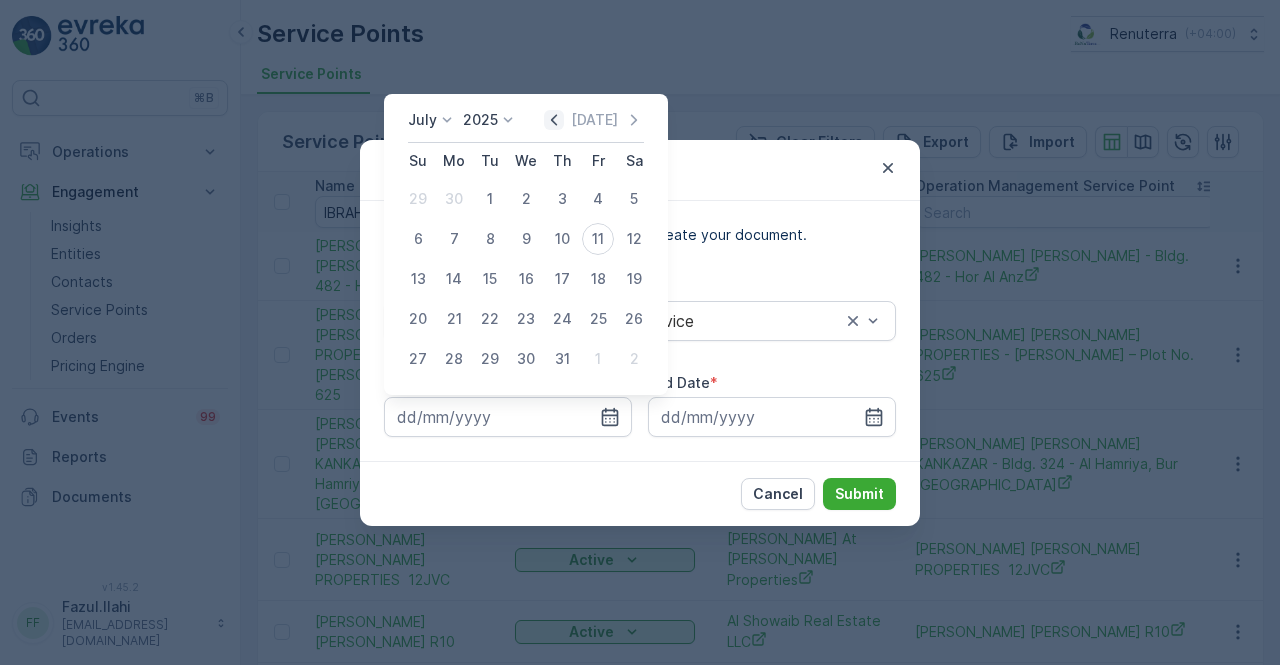 click 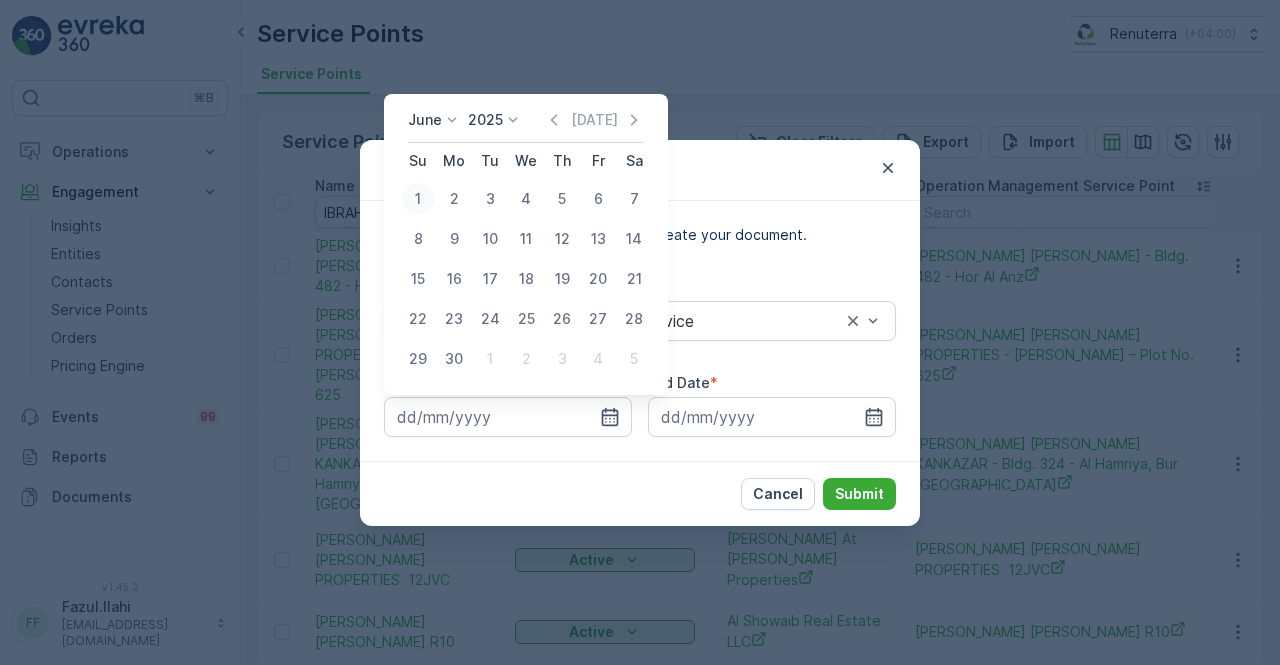 click on "1" at bounding box center (418, 199) 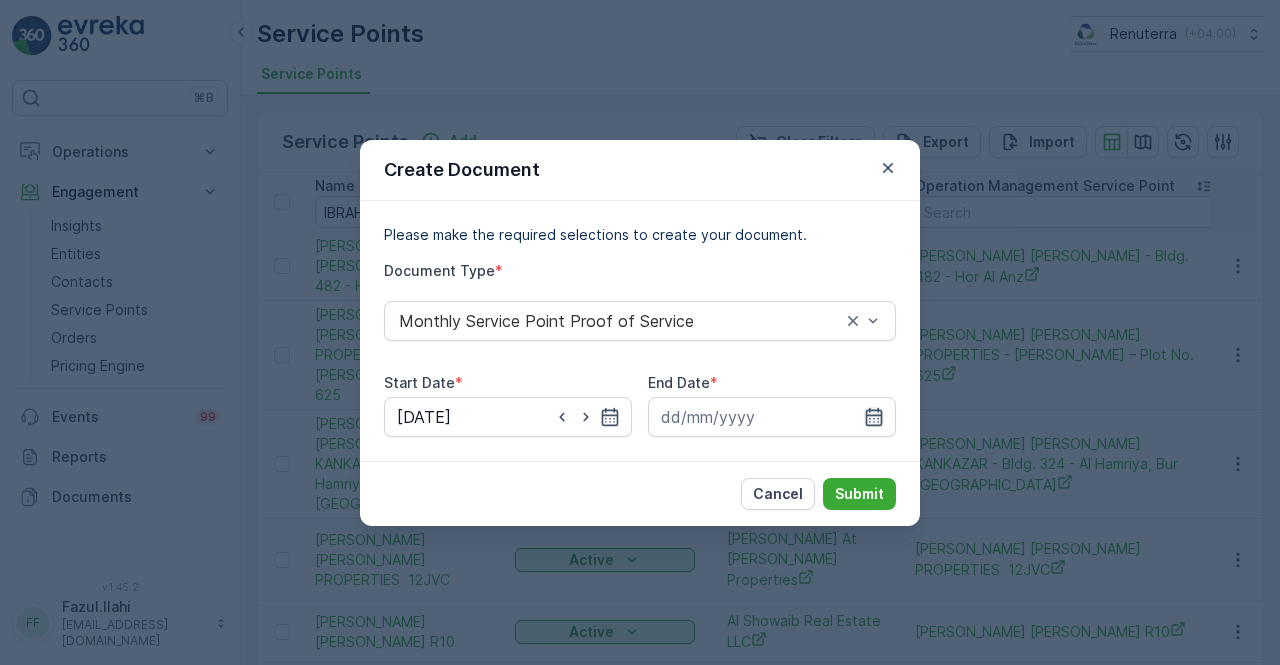 drag, startPoint x: 874, startPoint y: 410, endPoint x: 864, endPoint y: 401, distance: 13.453624 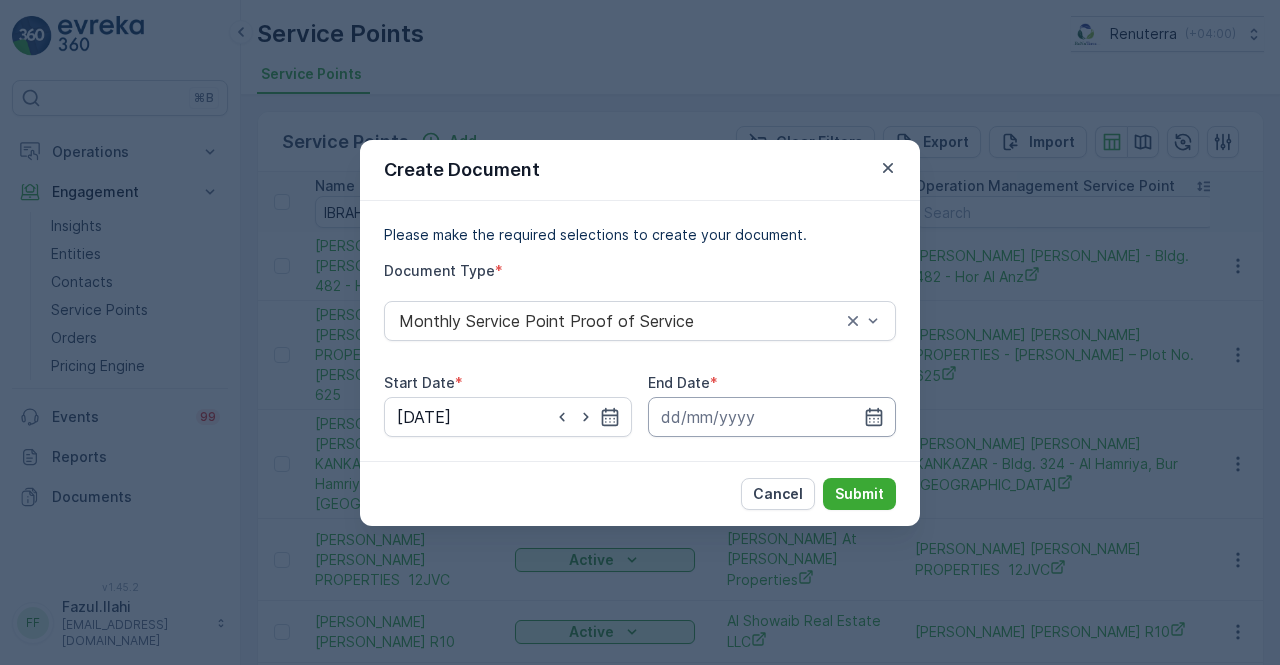 click 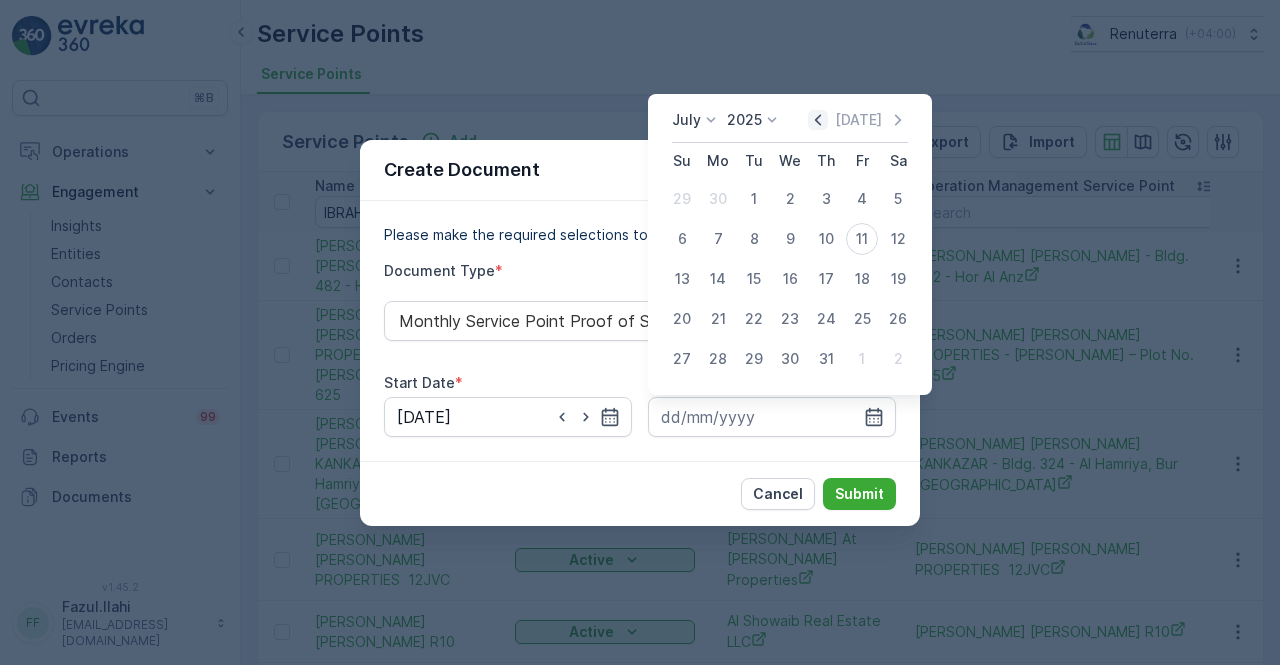 click 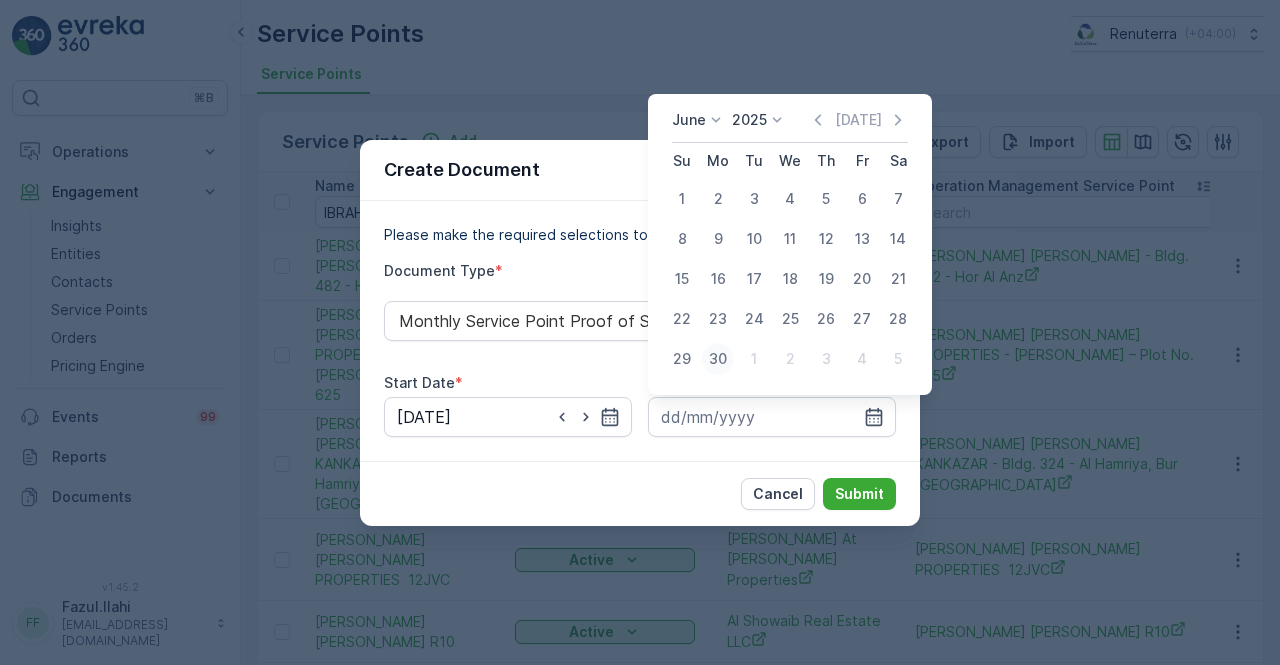 click on "30" at bounding box center (718, 359) 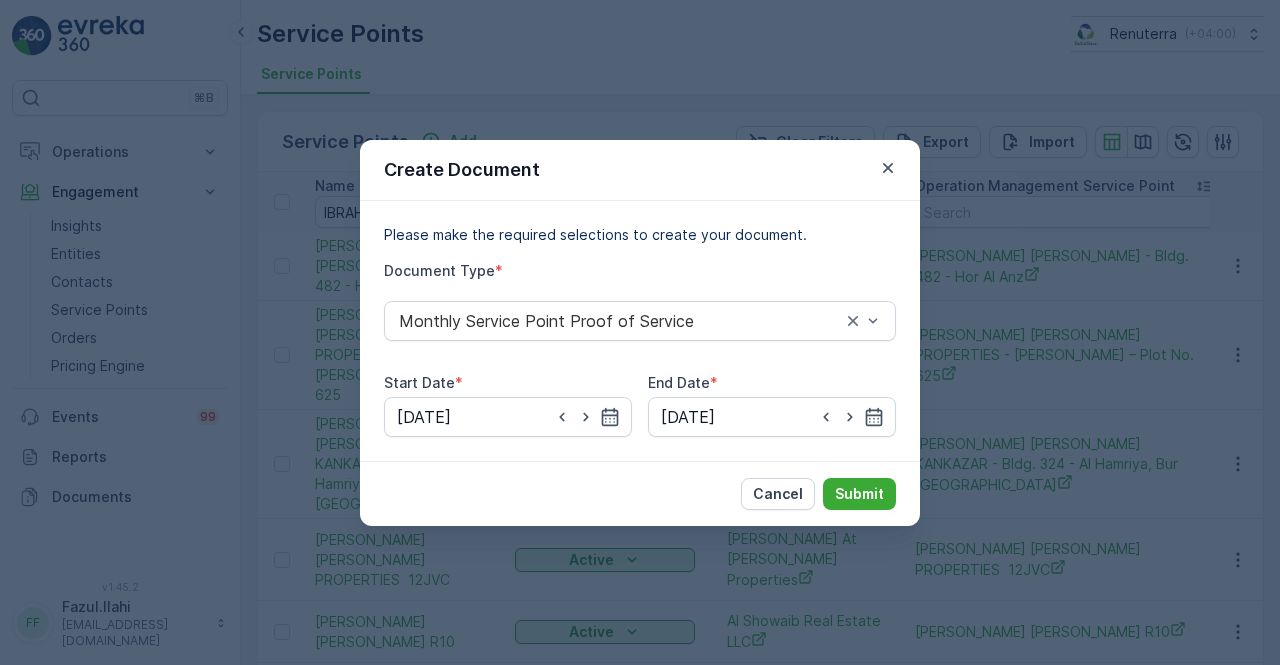 click on "Cancel Submit" at bounding box center [640, 493] 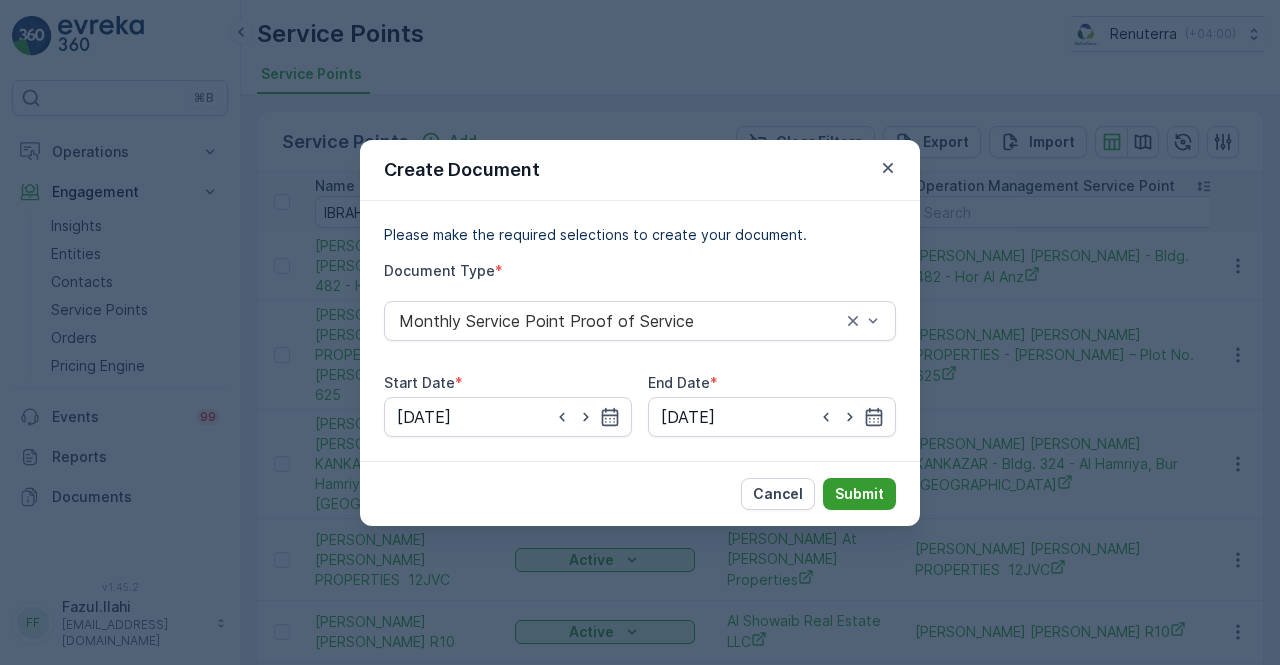 click on "Submit" at bounding box center [859, 494] 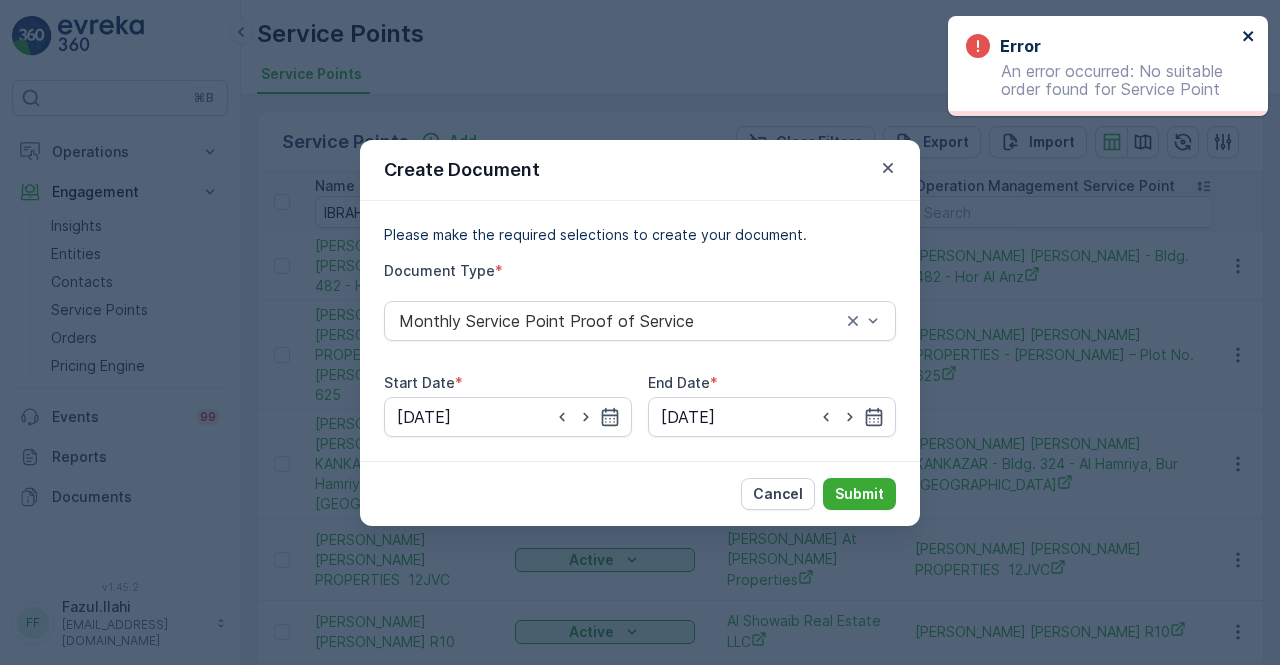 click 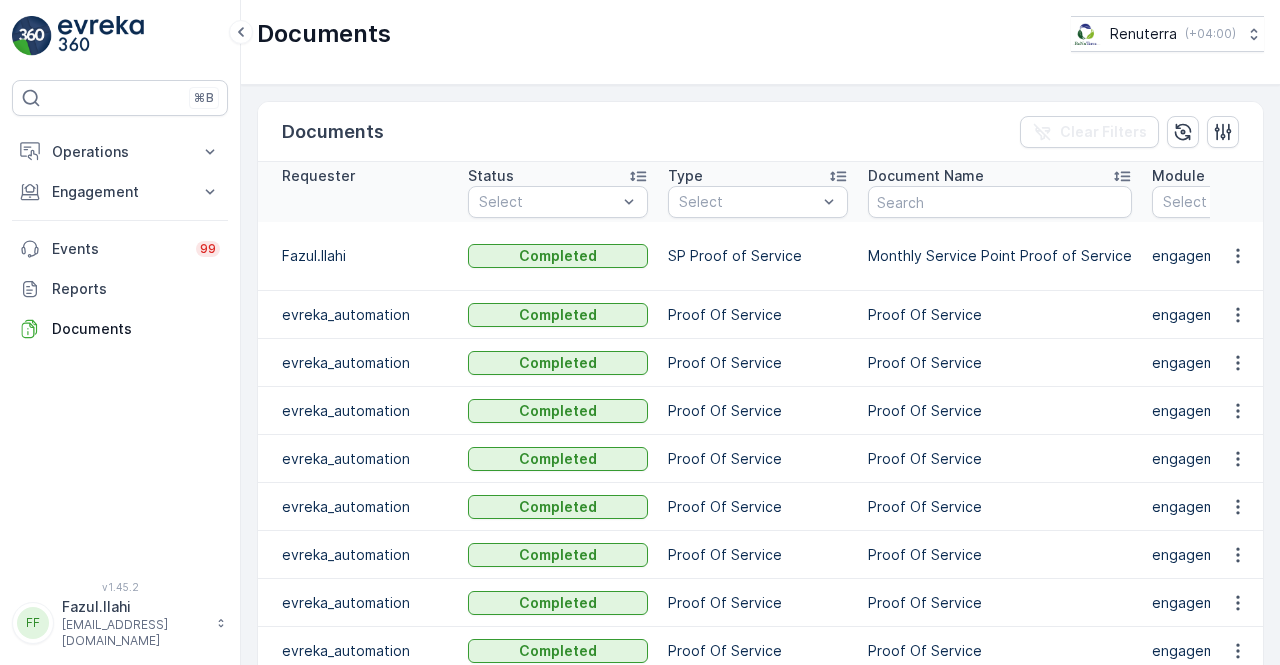 scroll, scrollTop: 0, scrollLeft: 0, axis: both 